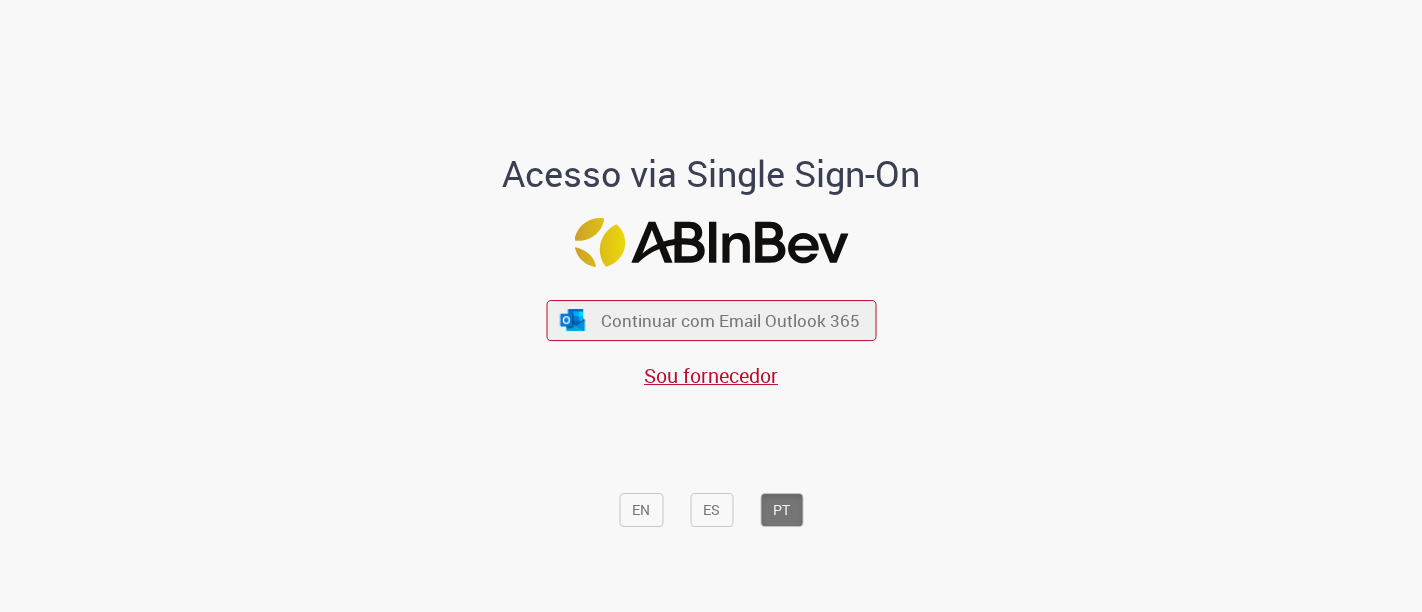 scroll, scrollTop: 0, scrollLeft: 0, axis: both 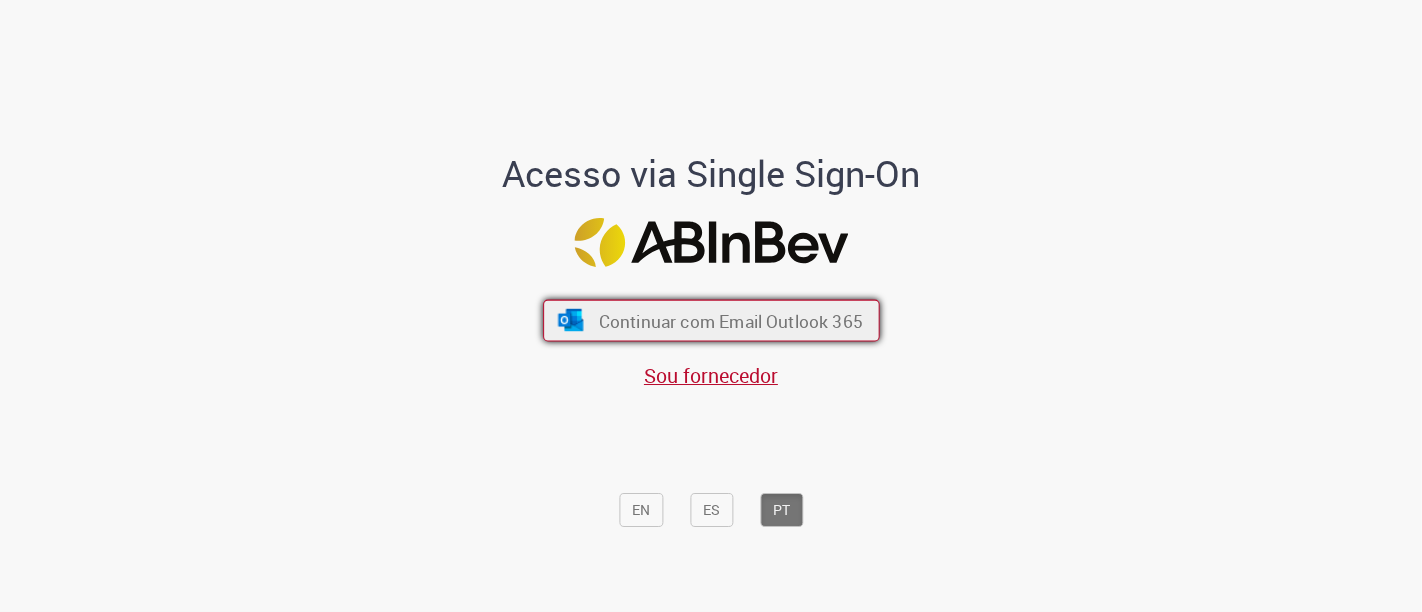 click on "Continuar com Email Outlook 365" at bounding box center [730, 320] 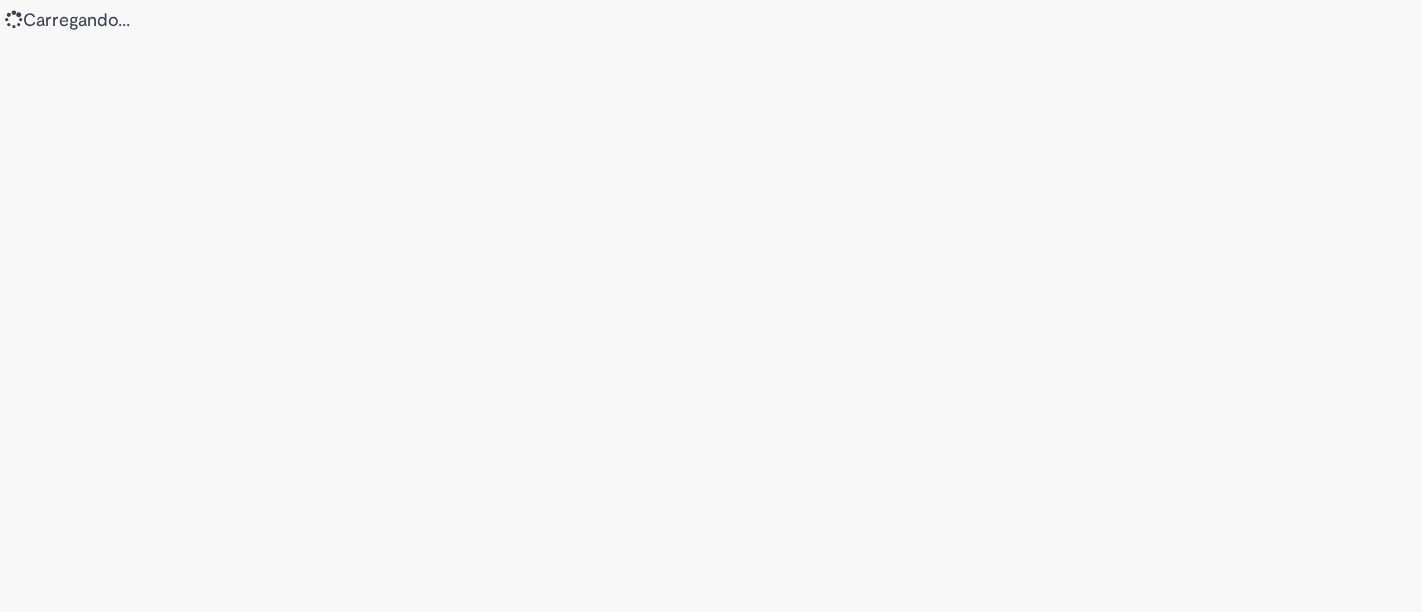 scroll, scrollTop: 0, scrollLeft: 0, axis: both 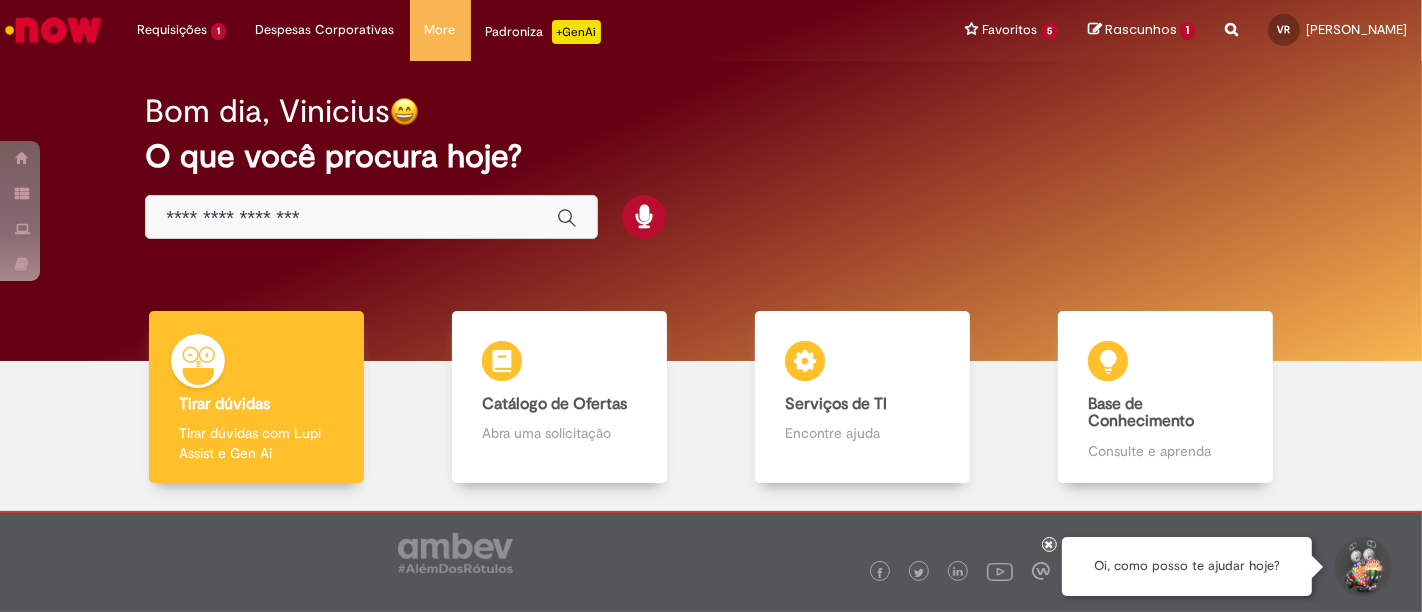 drag, startPoint x: 199, startPoint y: 4, endPoint x: 867, endPoint y: 115, distance: 677.1595 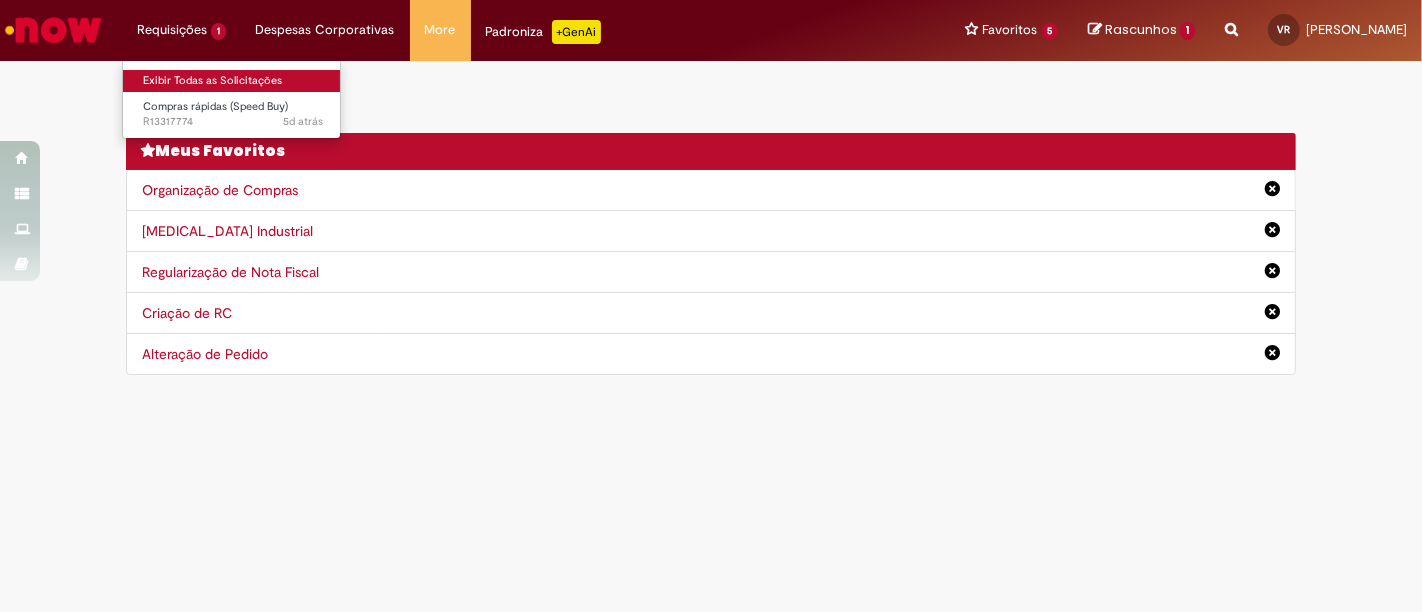 click on "Exibir Todas as Solicitações" at bounding box center [233, 81] 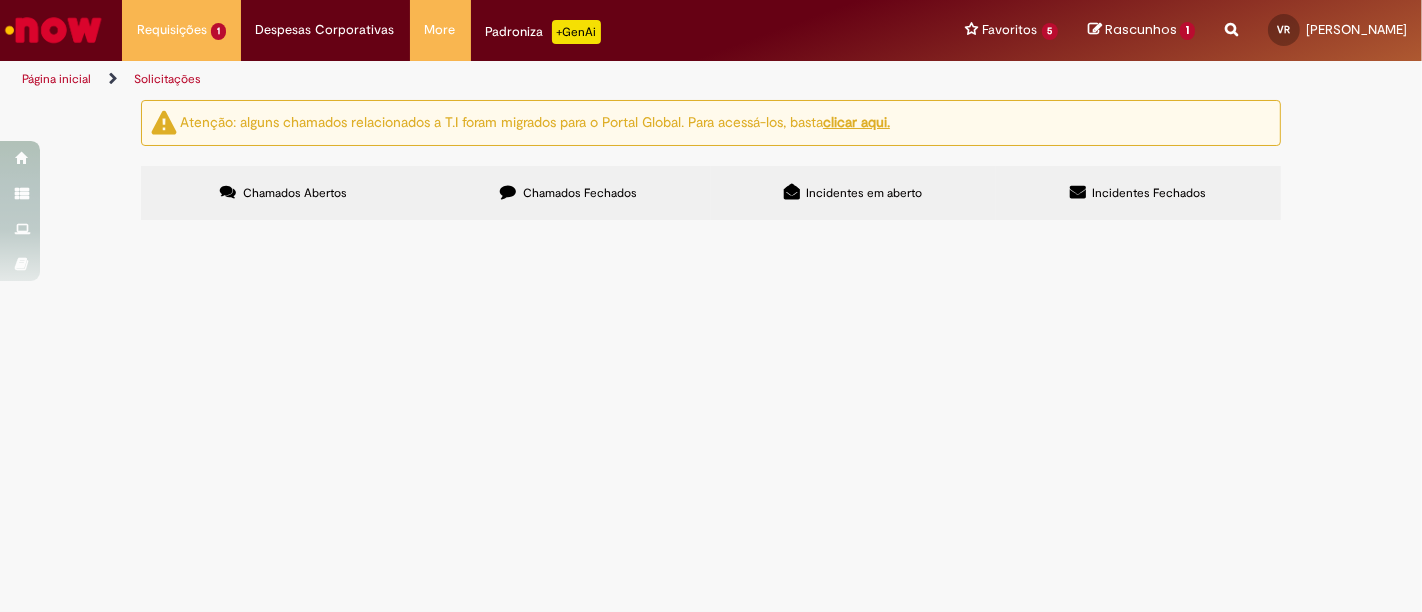 click on "MANUTENÇÕES MURO E PORTÃO CDD OSASCO" at bounding box center [0, 0] 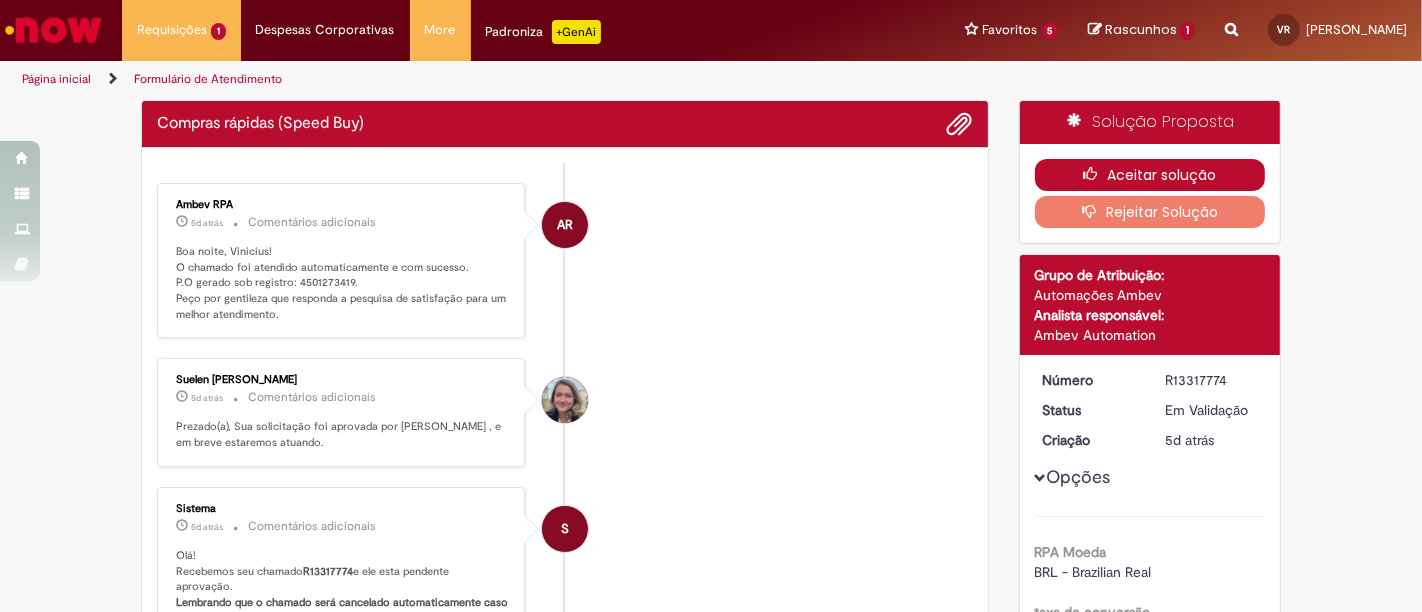 click on "Aceitar solução" at bounding box center [1150, 175] 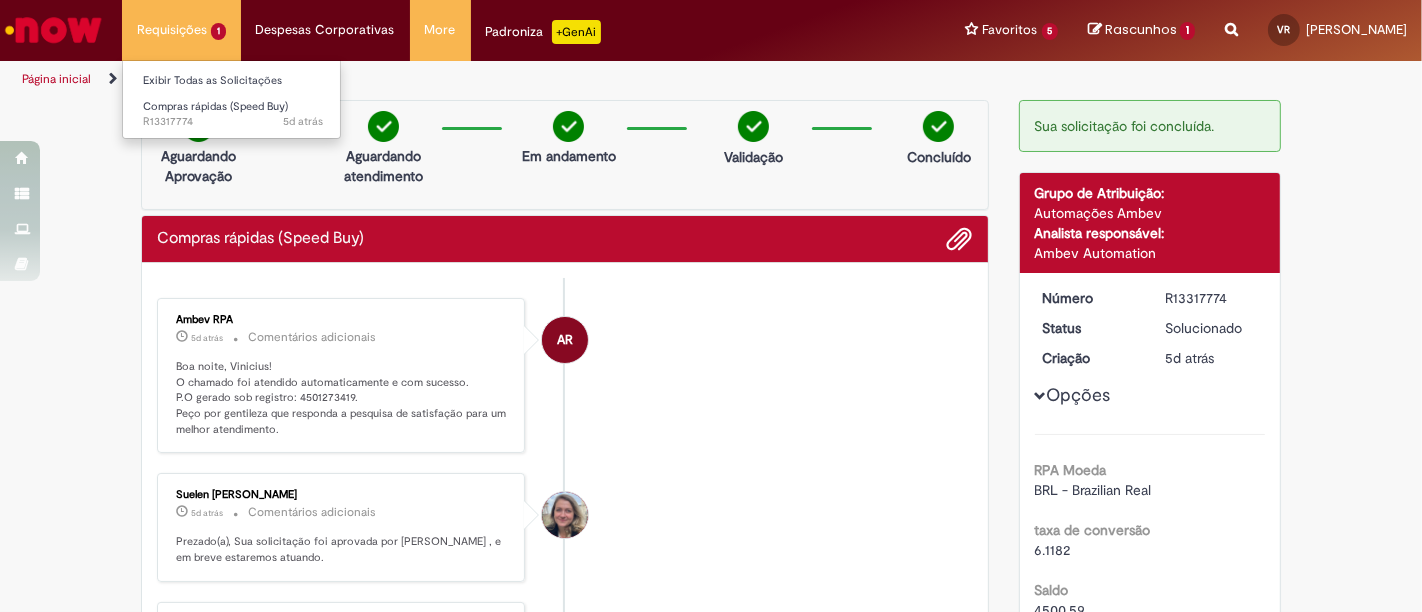 click on "Requisições   1
Exibir Todas as Solicitações
Compras rápidas (Speed Buy)
5d atrás 5 dias atrás  R13317774" at bounding box center (181, 30) 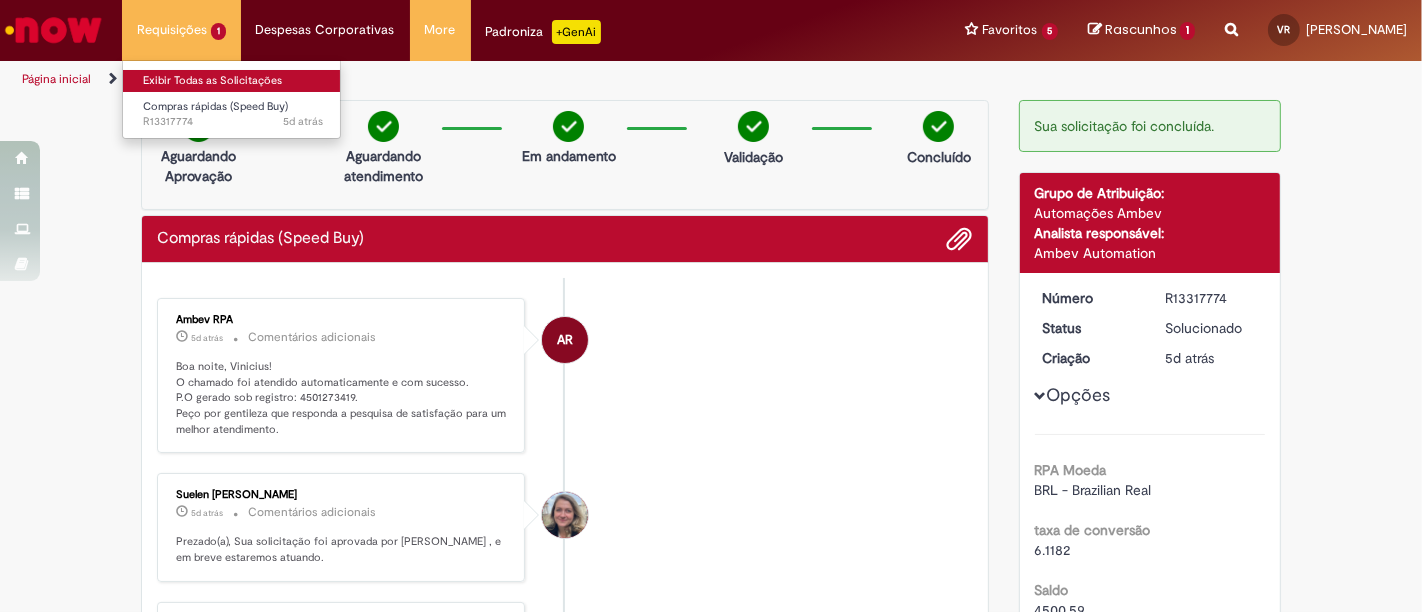 click on "Exibir Todas as Solicitações" at bounding box center (233, 81) 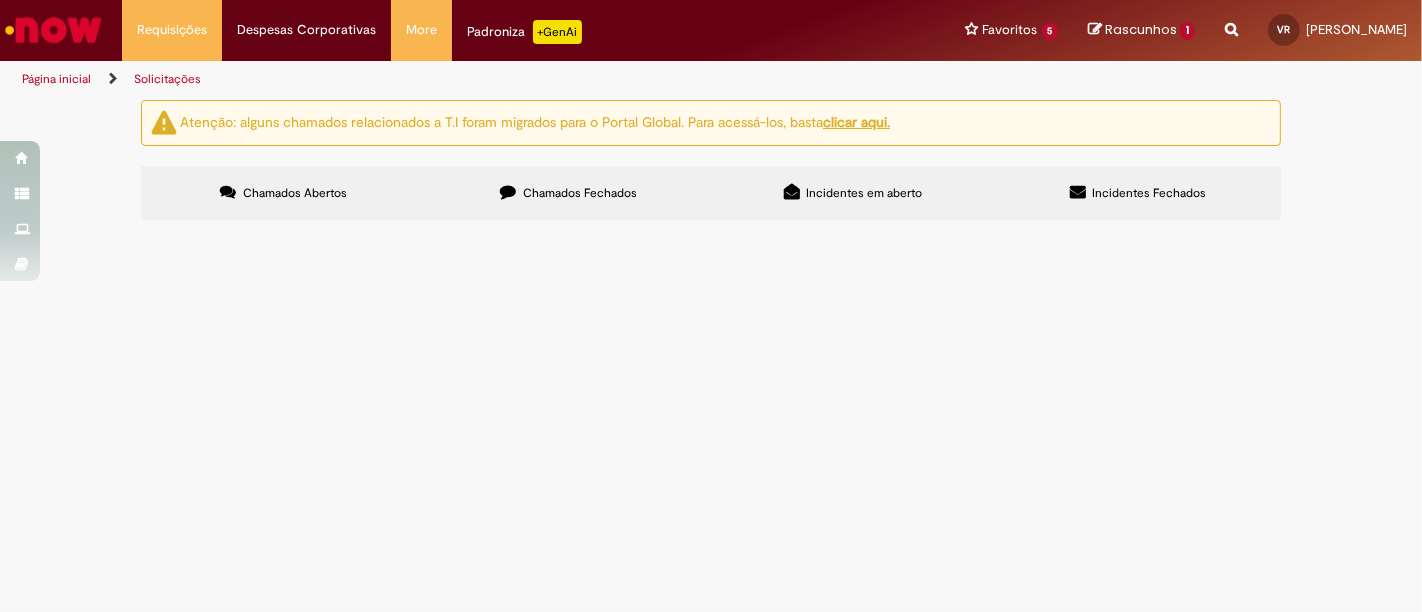 click at bounding box center (53, 30) 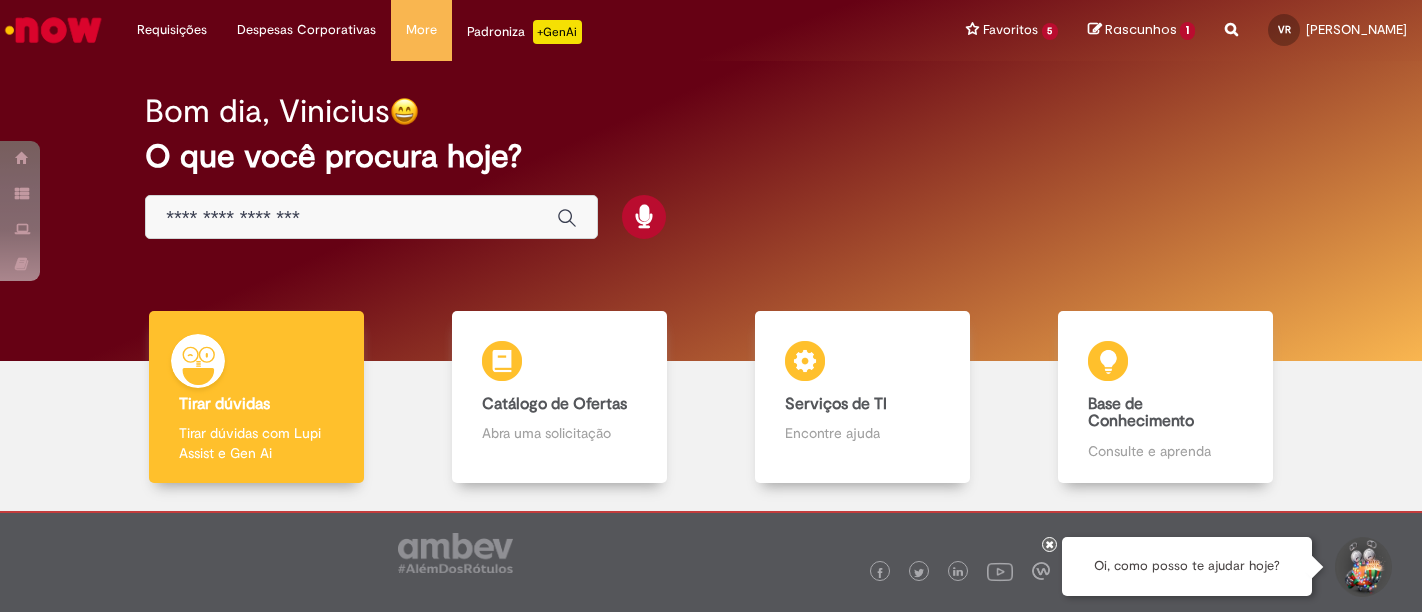 scroll, scrollTop: 0, scrollLeft: 0, axis: both 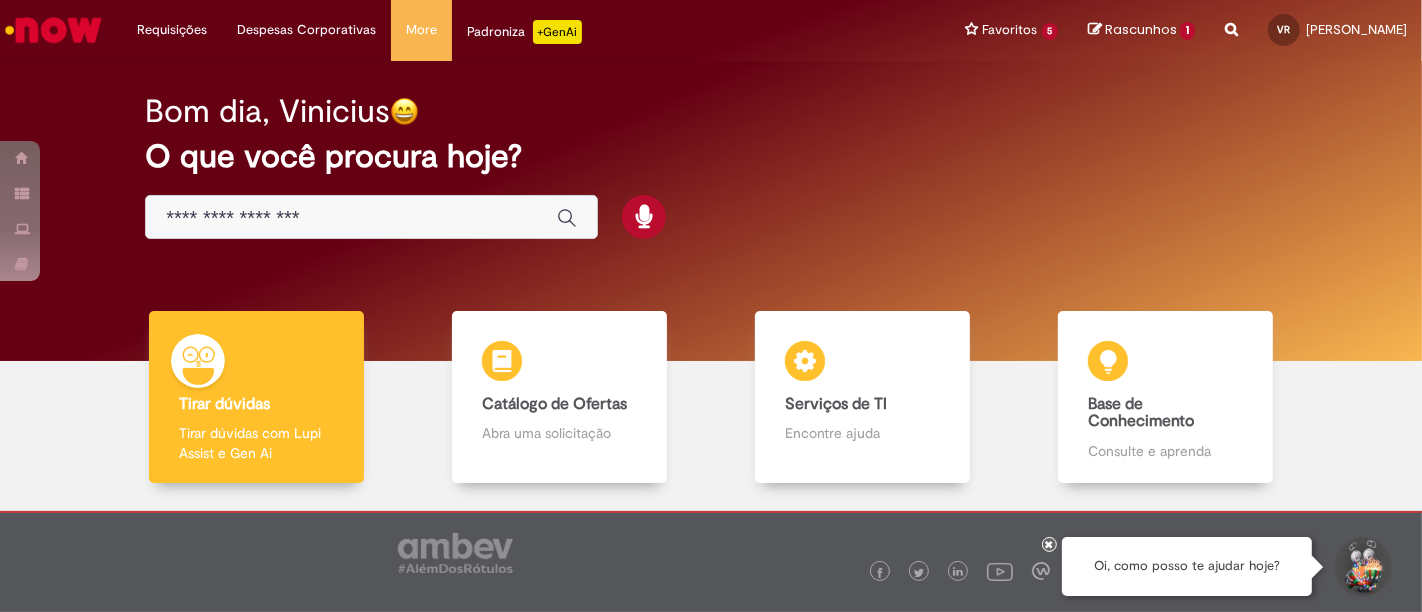 click at bounding box center [351, 218] 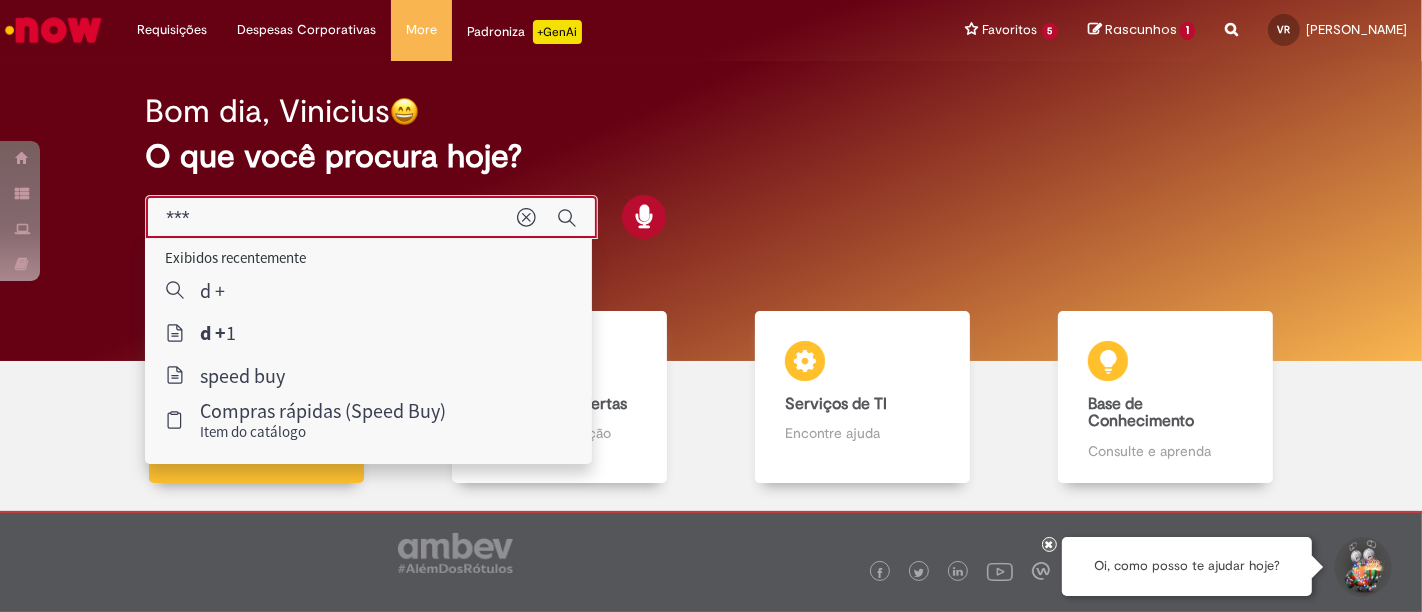 type on "***" 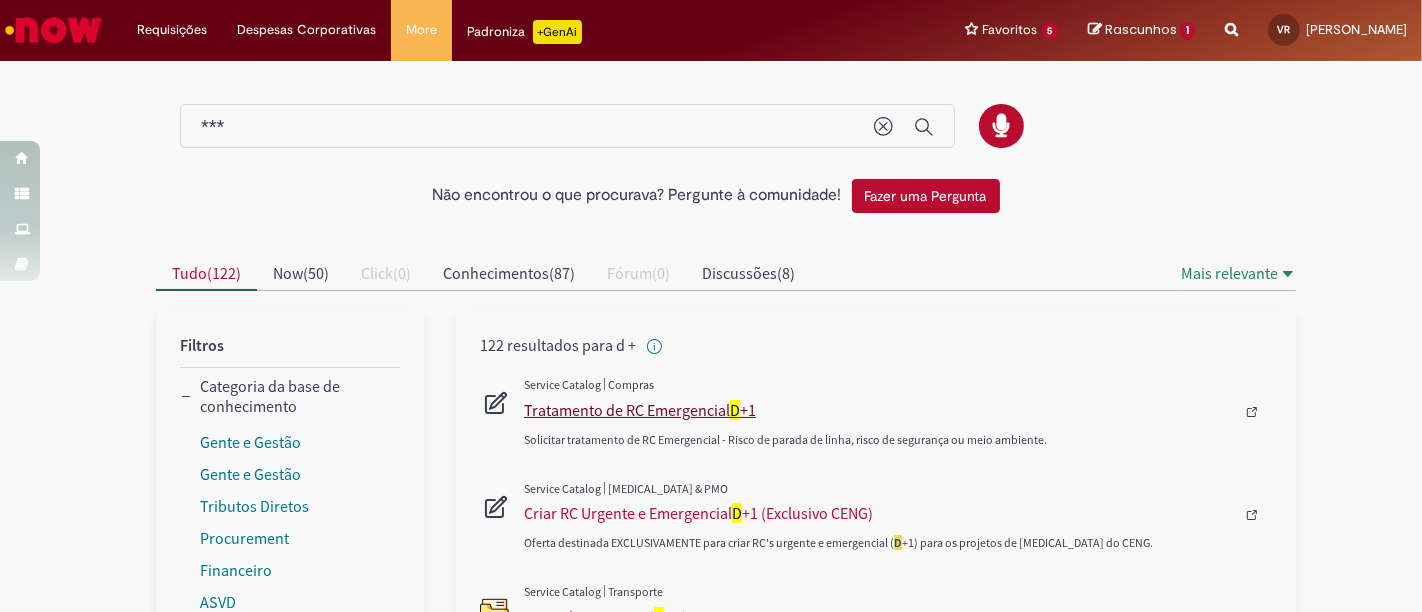 click on "Tratamento de RC Emergencial  D +1" at bounding box center [879, 410] 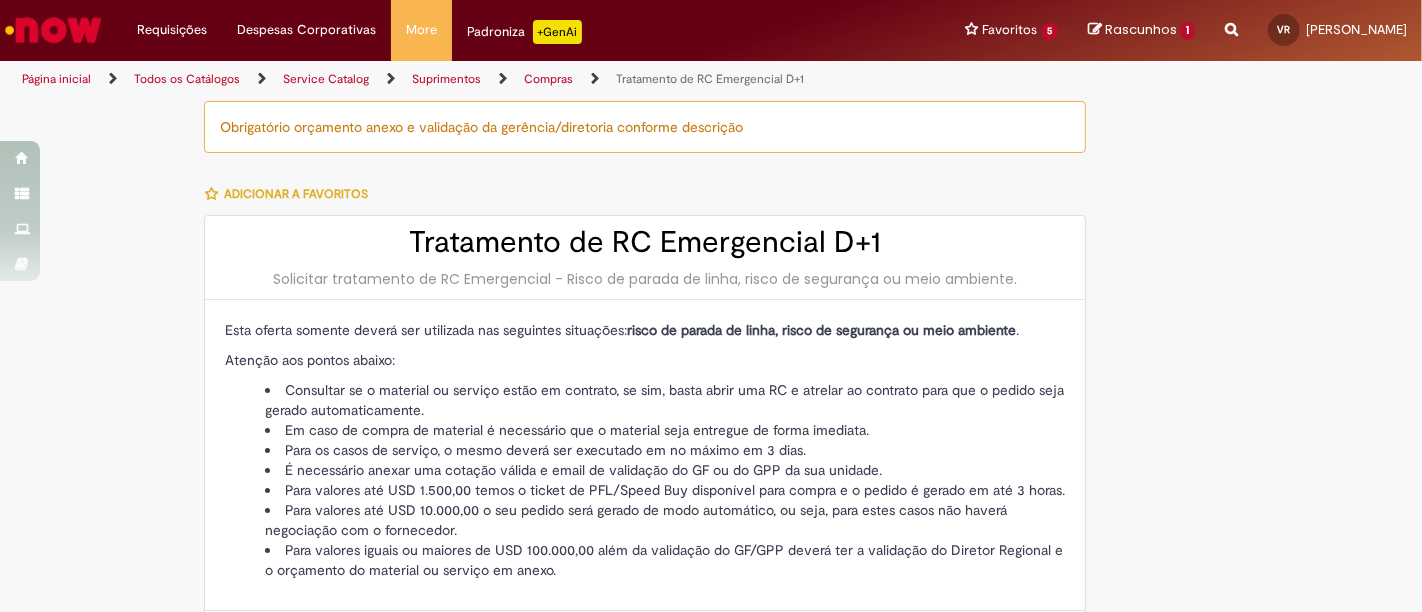 type on "*********" 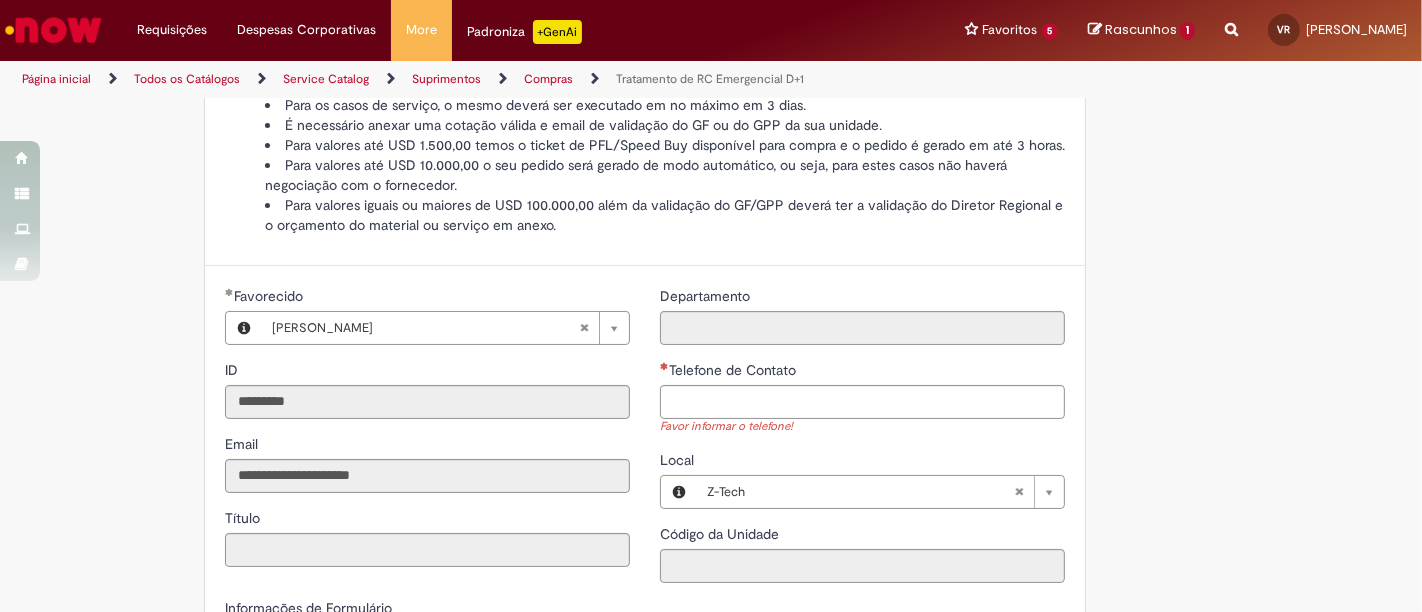 scroll, scrollTop: 378, scrollLeft: 0, axis: vertical 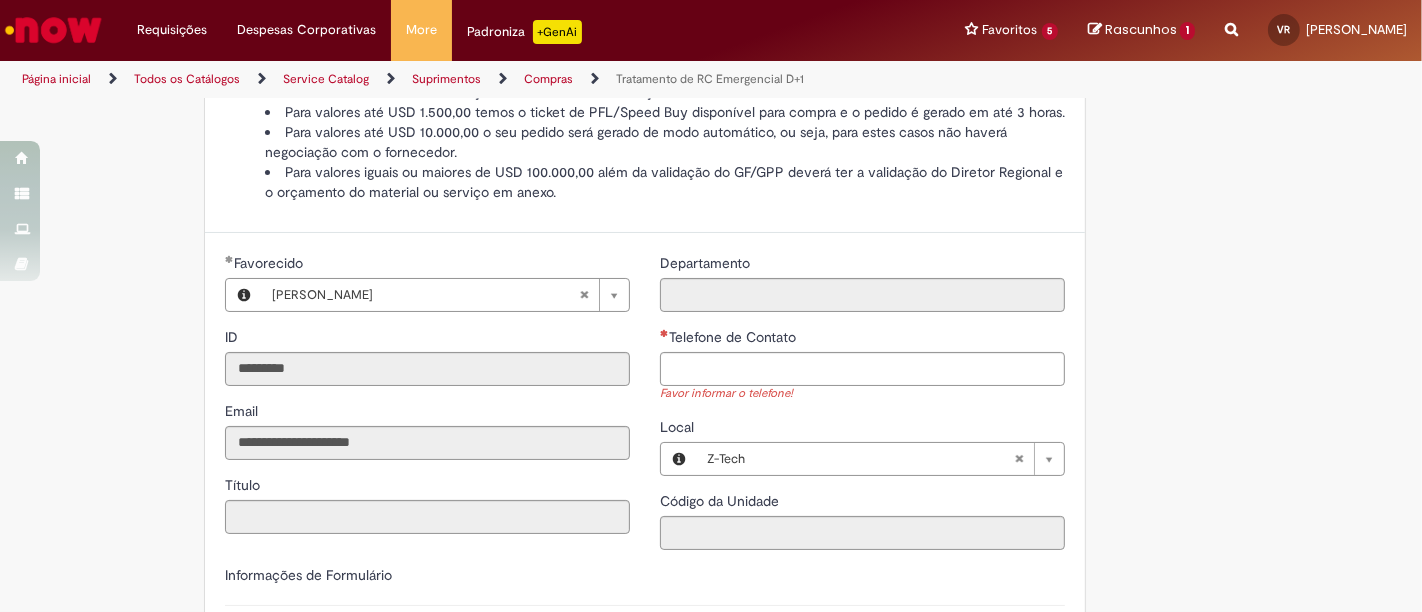 click on "Telefone de Contato" at bounding box center (862, 339) 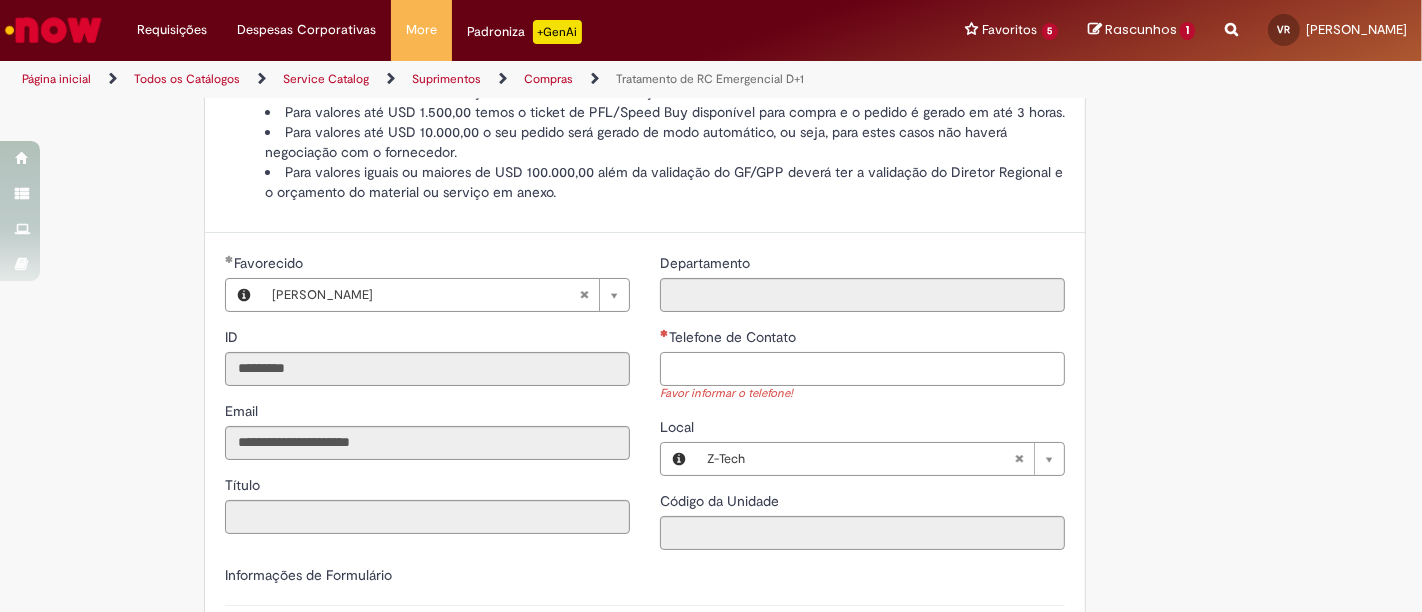 click on "Telefone de Contato" at bounding box center (862, 369) 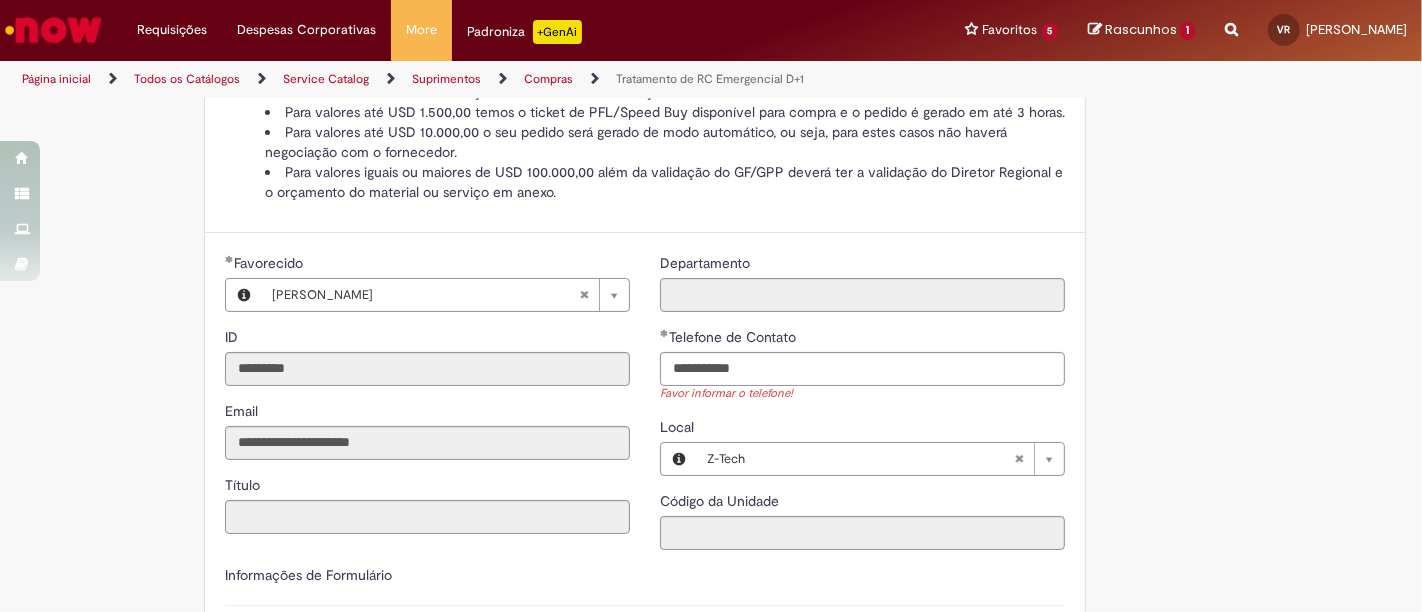 type 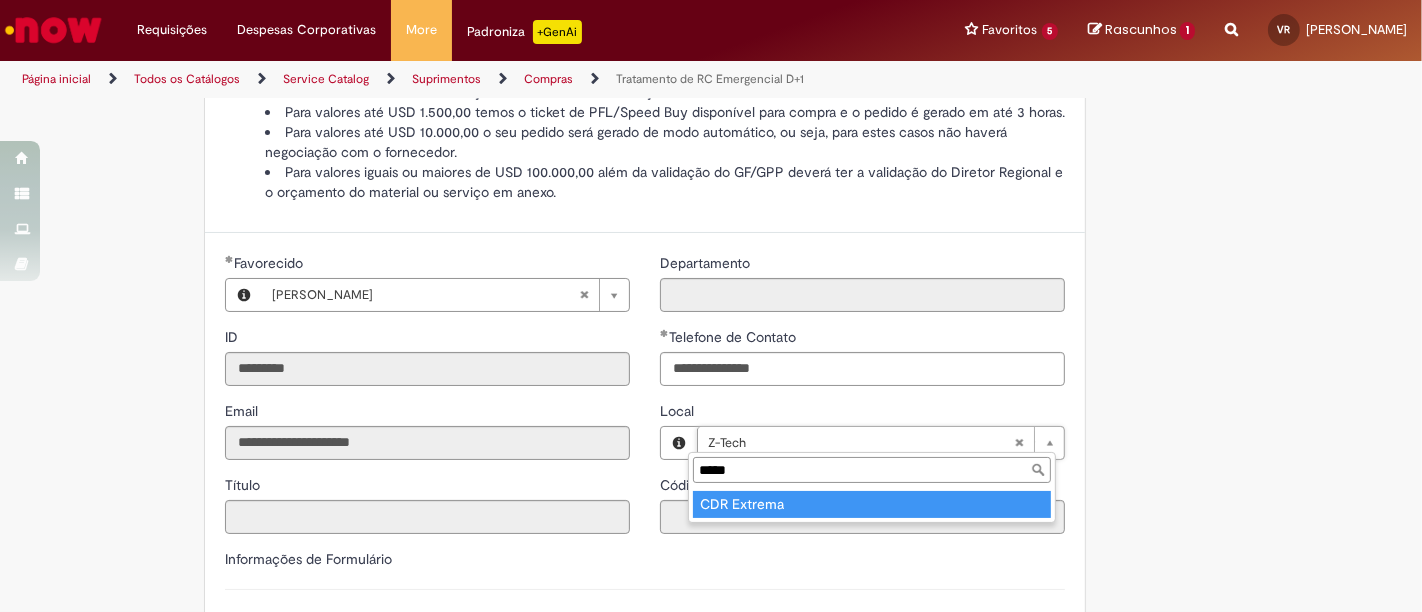 type on "*****" 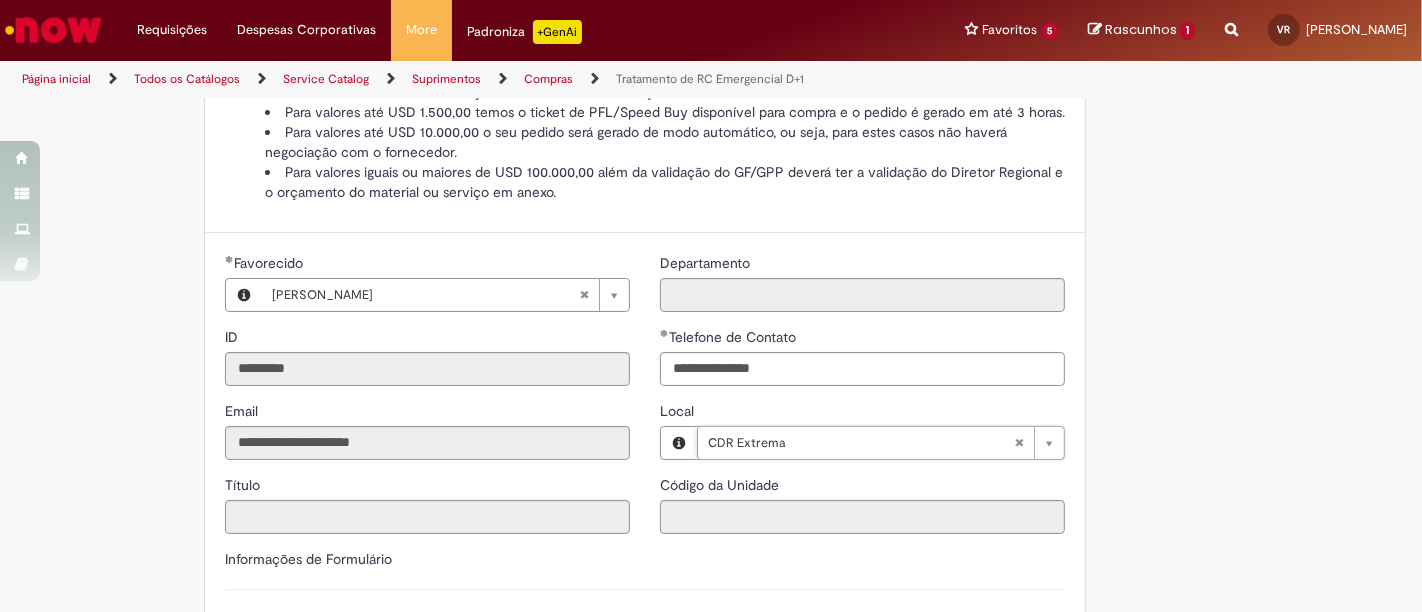 type on "****" 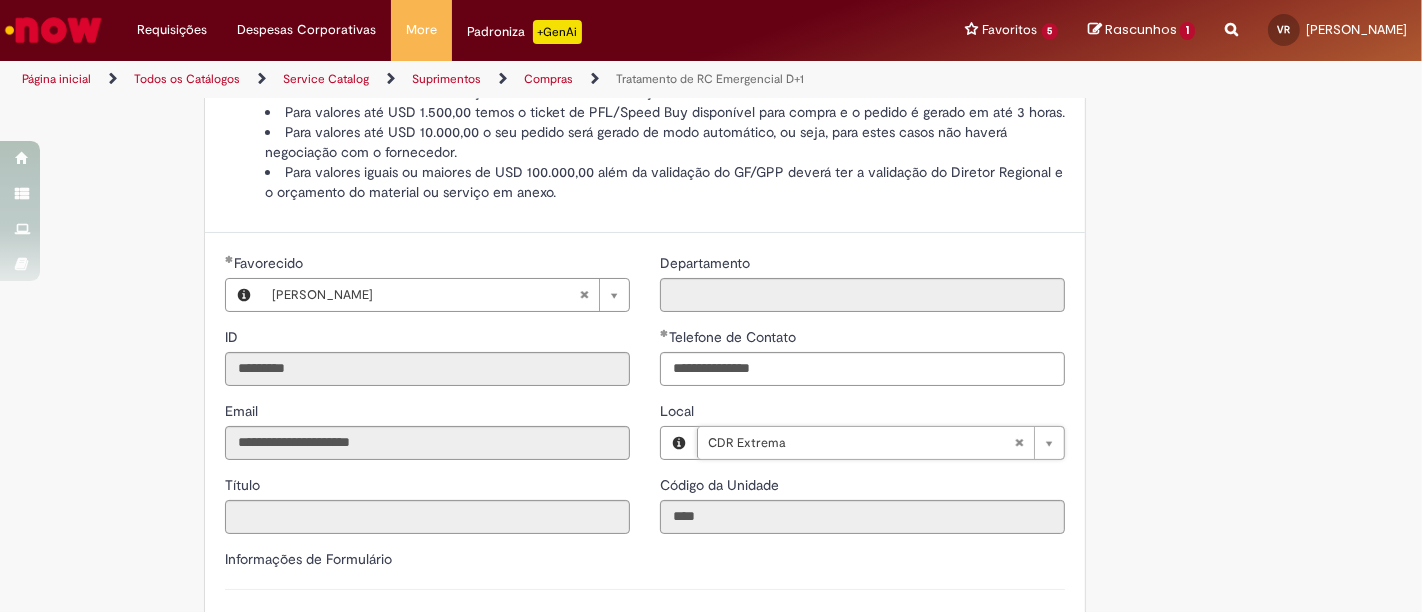 scroll, scrollTop: 0, scrollLeft: 40, axis: horizontal 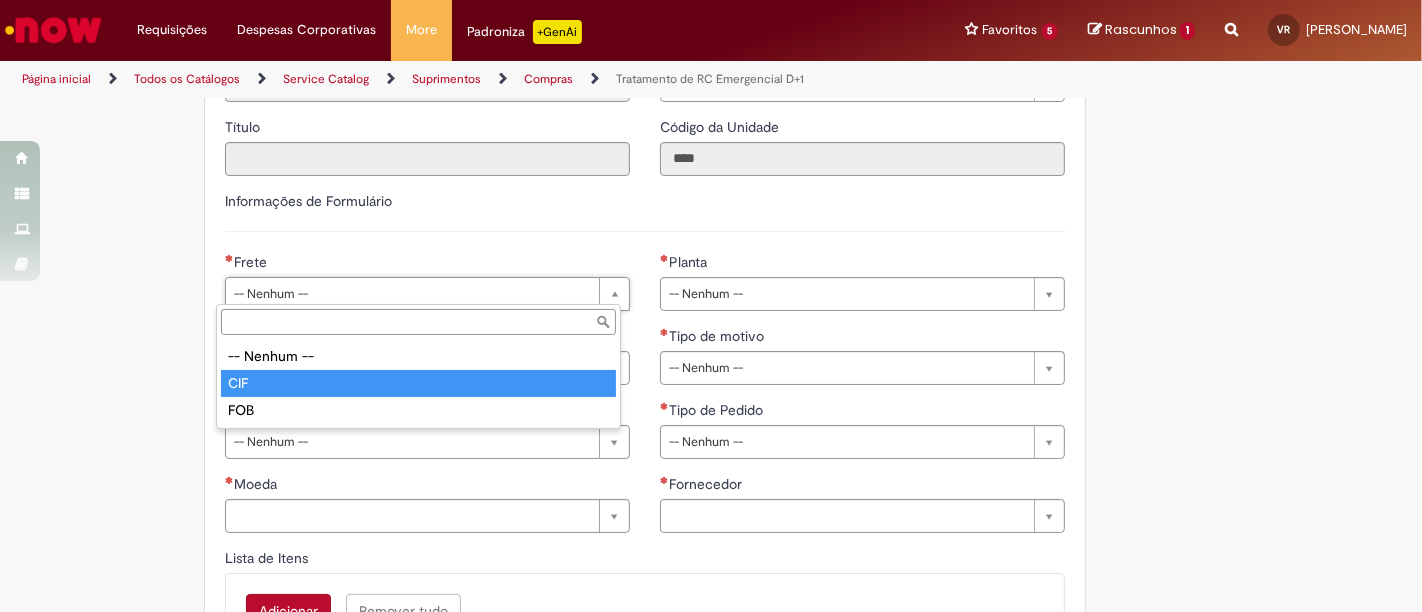 type on "***" 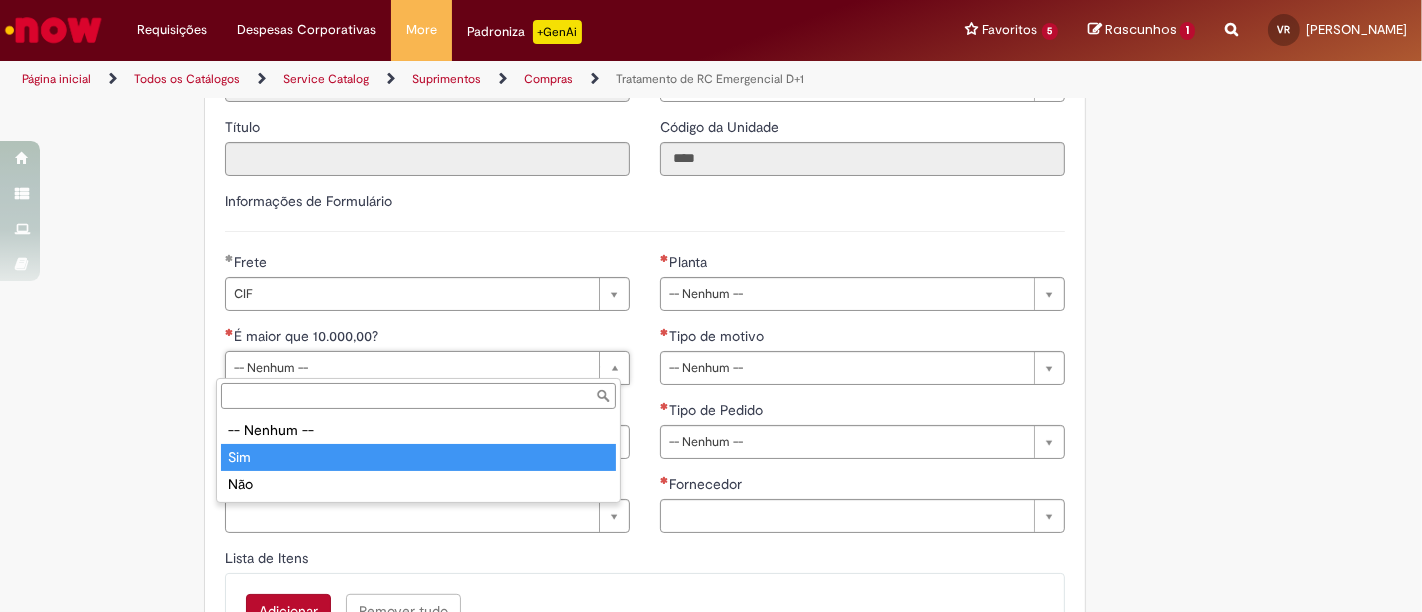 type on "***" 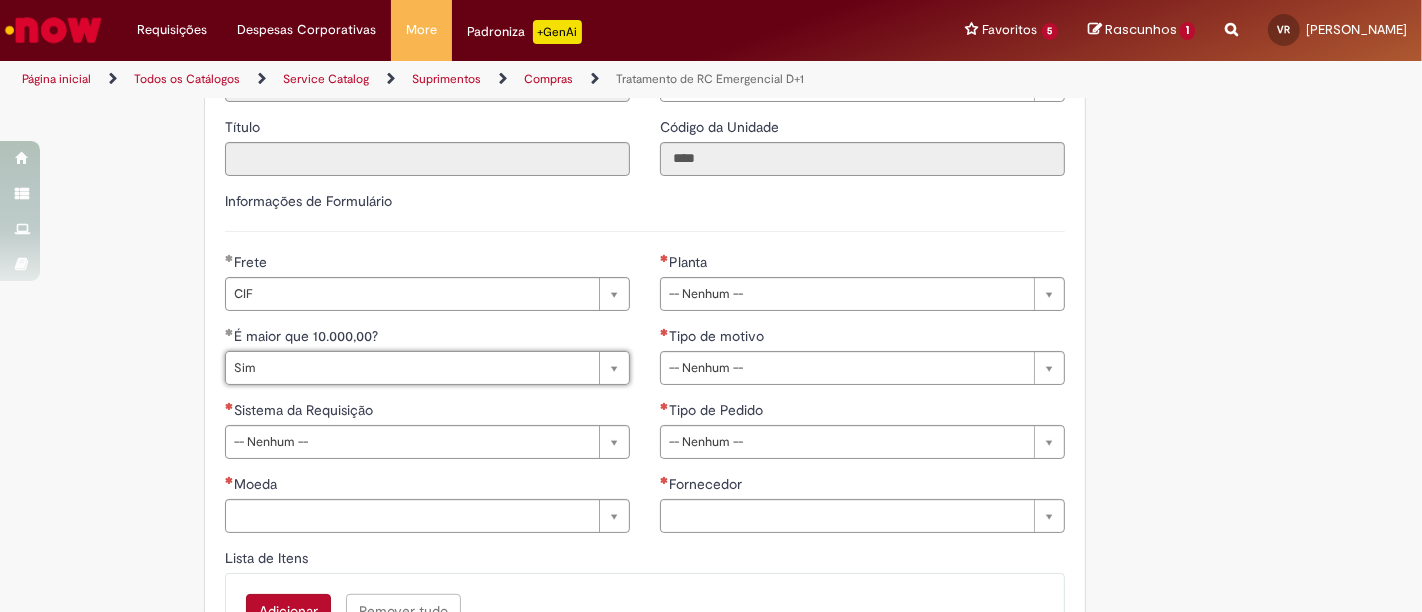 drag, startPoint x: 1278, startPoint y: 404, endPoint x: 1291, endPoint y: 404, distance: 13 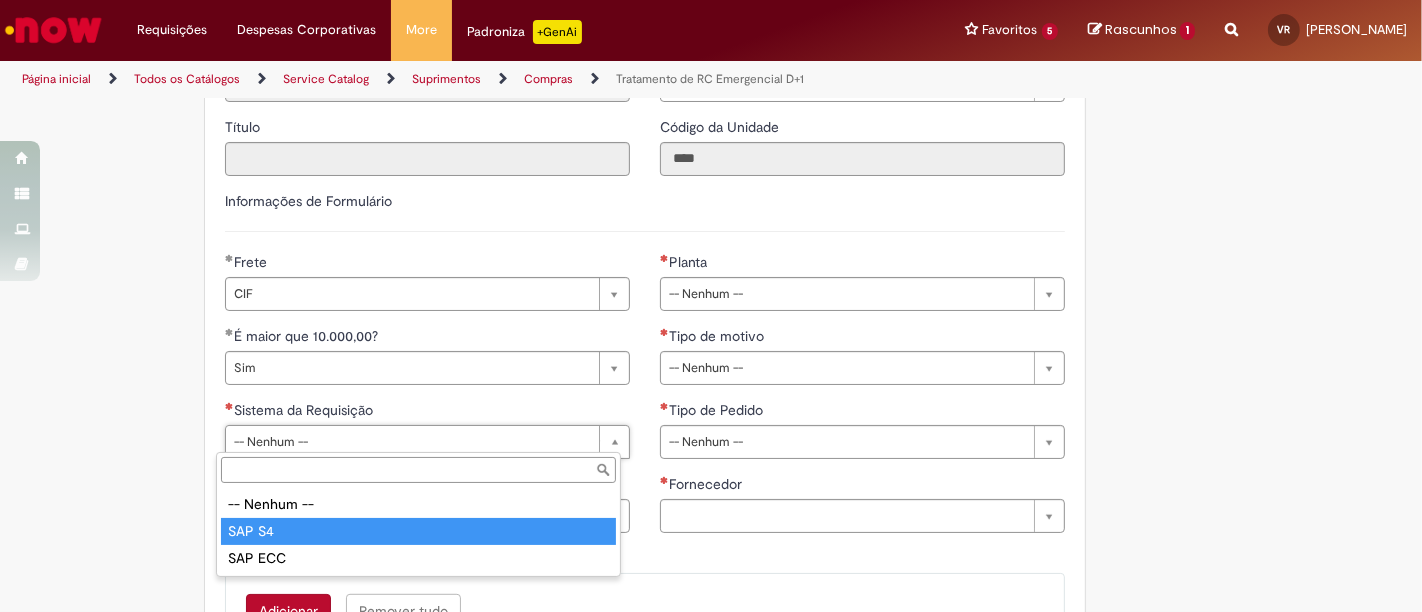 type on "******" 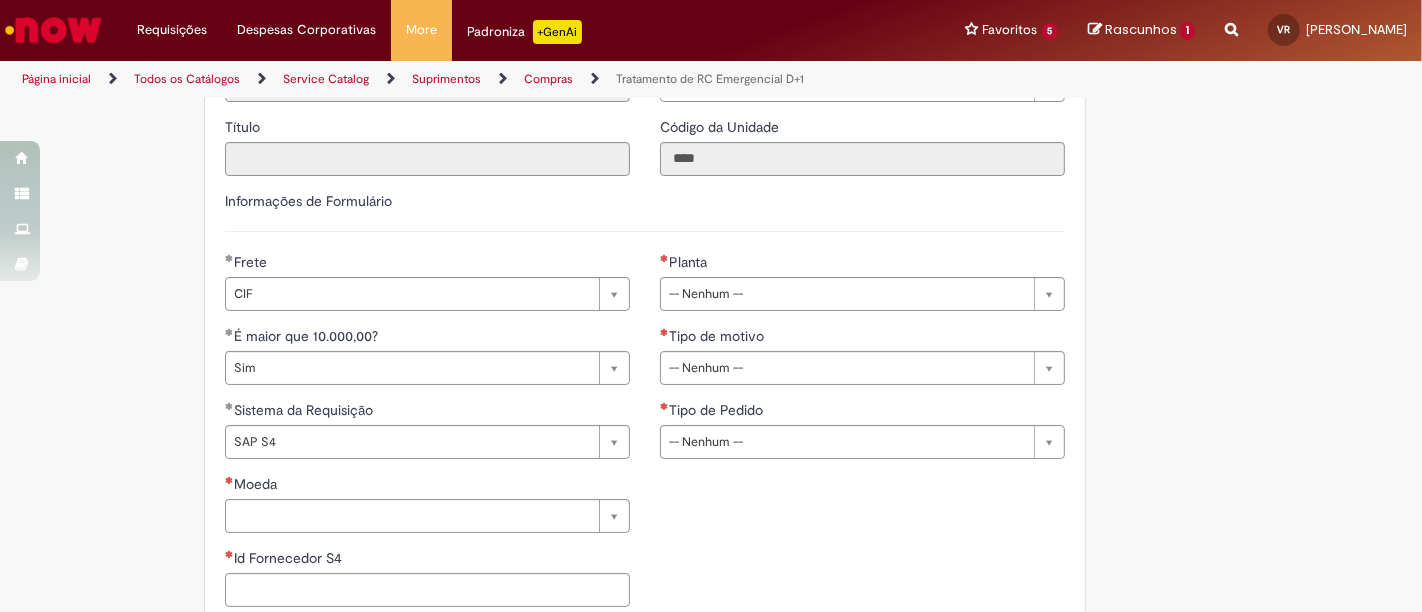 drag, startPoint x: 1251, startPoint y: 421, endPoint x: 1229, endPoint y: 433, distance: 25.059929 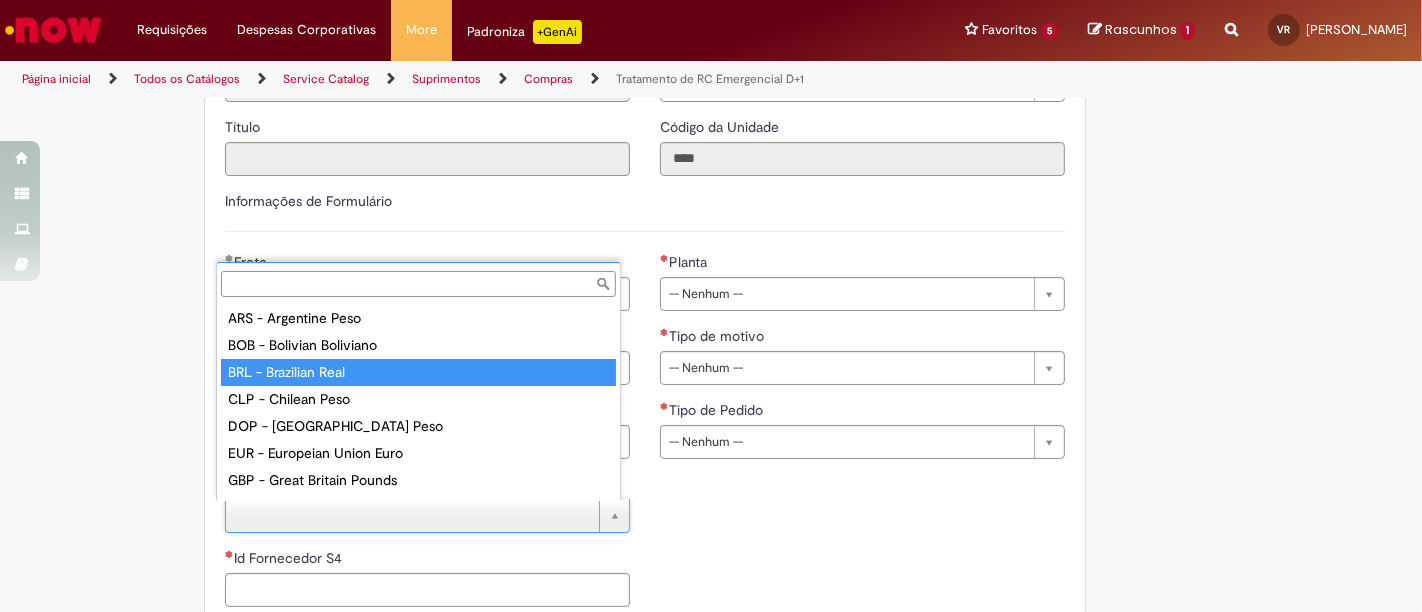 type on "**********" 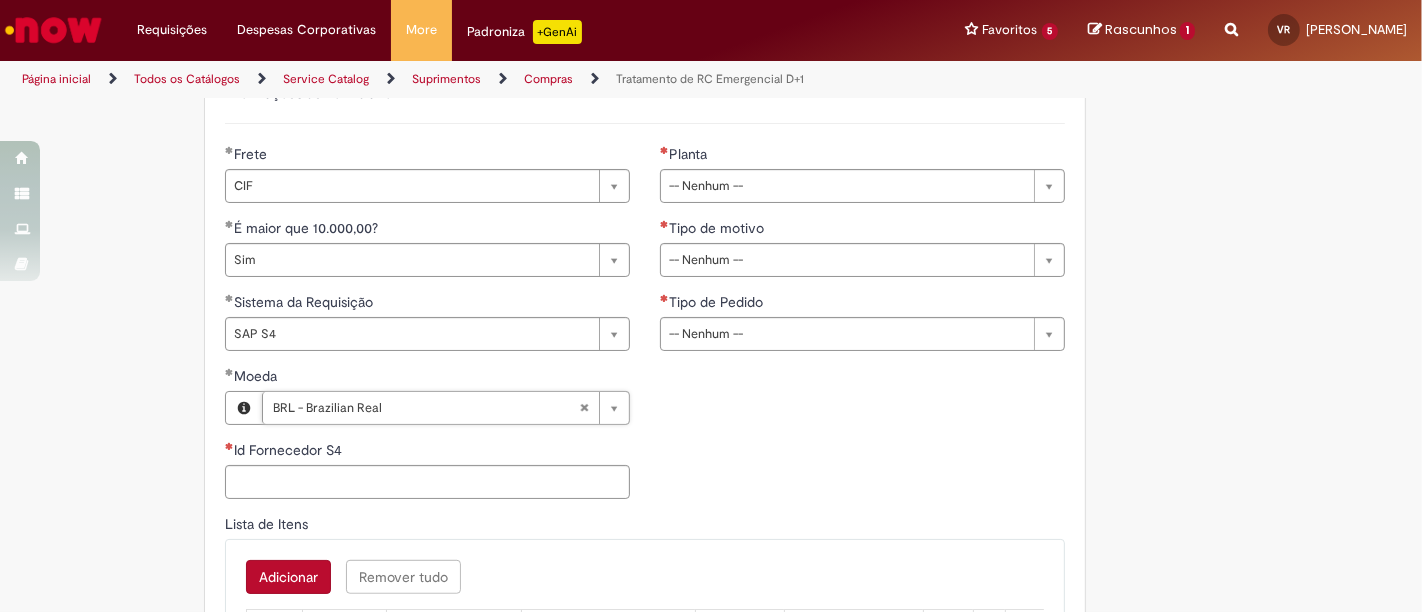 scroll, scrollTop: 847, scrollLeft: 0, axis: vertical 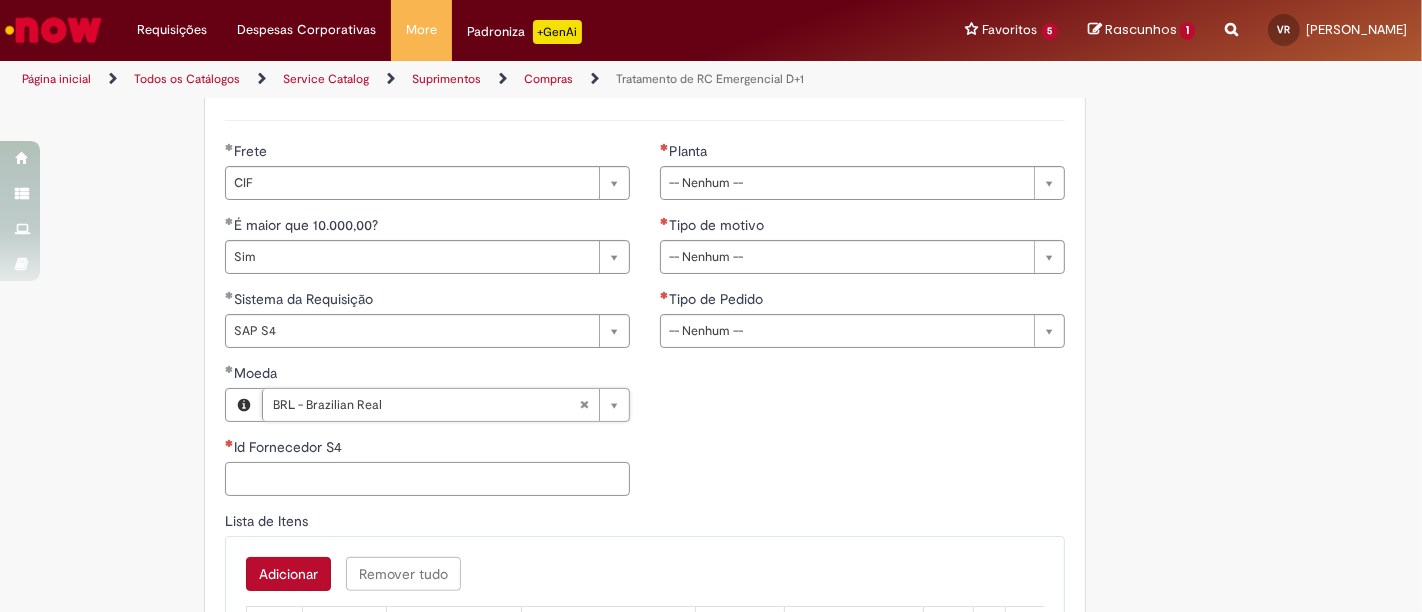 click on "Id Fornecedor S4" at bounding box center (427, 479) 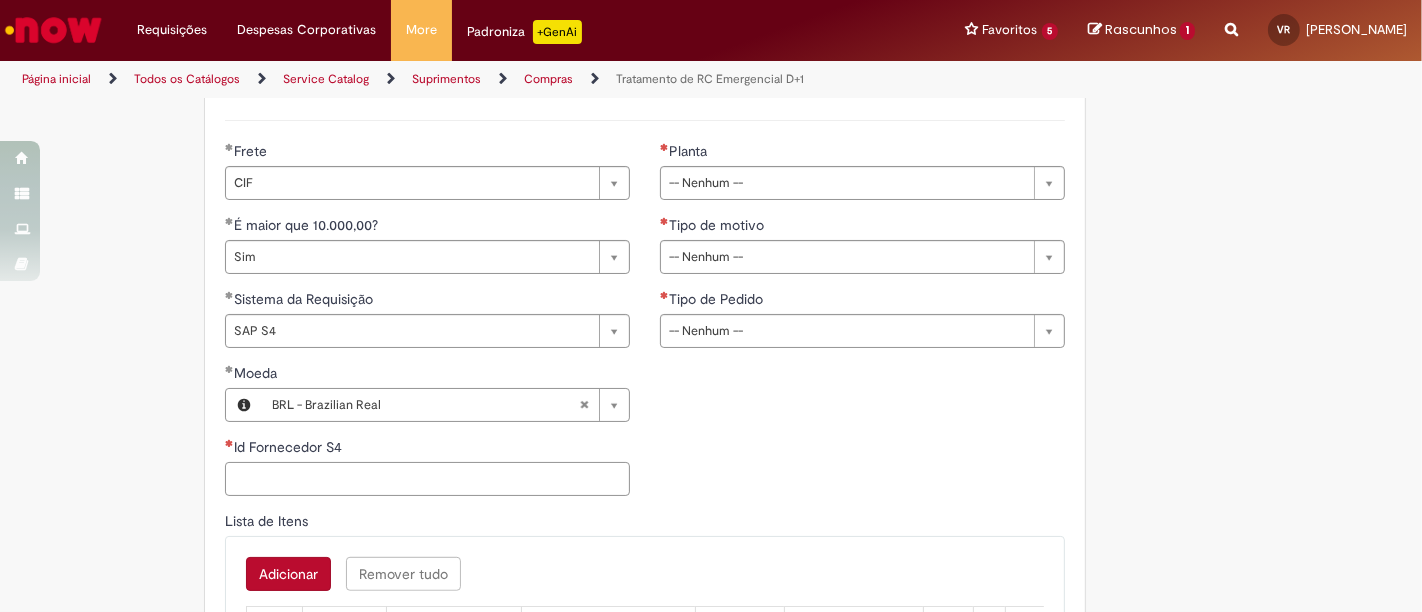 paste on "**********" 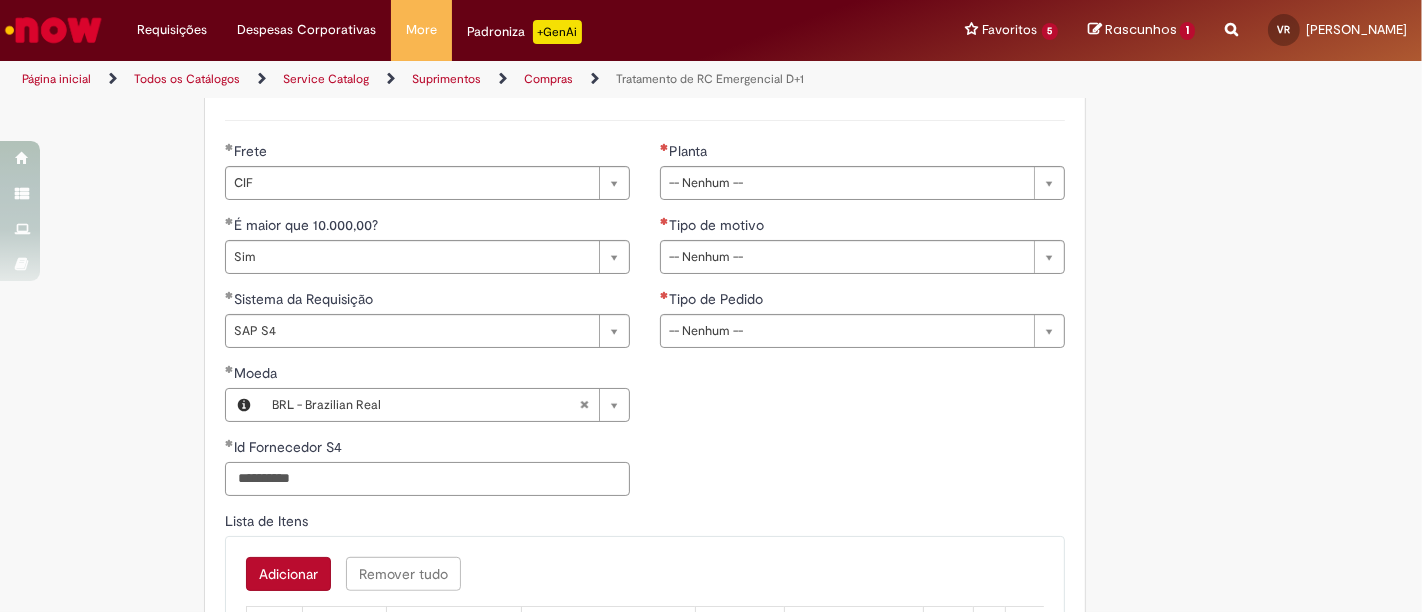 type on "**********" 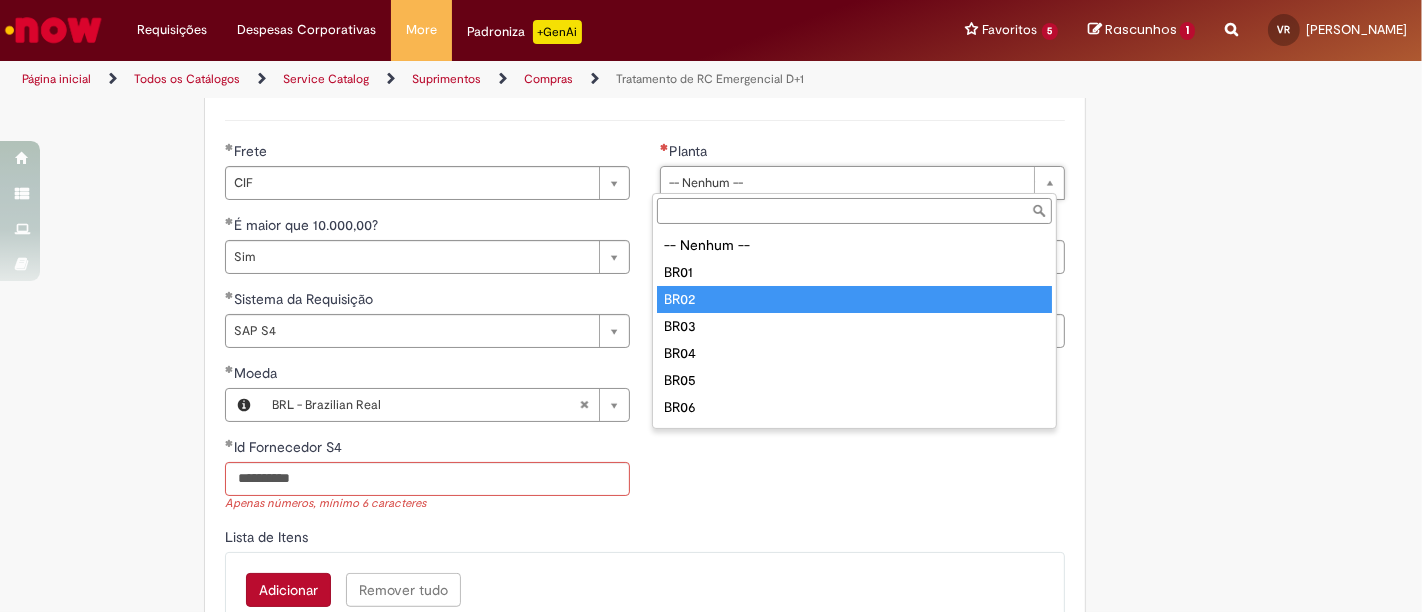 type on "****" 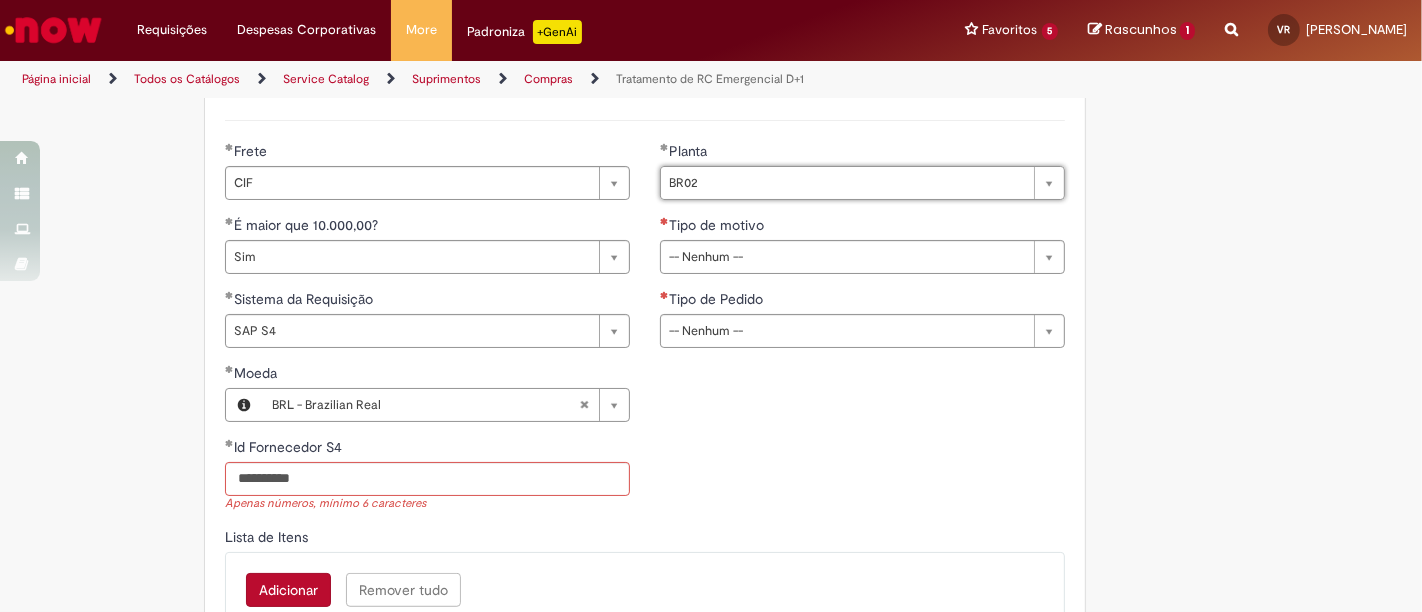 click on "Obrigatório orçamento anexo e validação da gerência/diretoria conforme descrição
Adicionar a Favoritos
Tratamento de RC Emergencial D+1
Solicitar tratamento de RC Emergencial - Risco de parada de linha, risco de segurança ou meio ambiente.
Esta oferta somente deverá ser utilizada nas seguintes situações:  risco de parada de linha, risco de segurança ou meio ambiente .
Atenção aos pontos abaixo:
Consultar se o material ou serviço estão em contrato, se sim, basta abrir uma RC e atrelar ao contrato para que o pedido seja gerado automaticamente.
Em caso de compra de material é necessário que o material seja entregue de forma imediata.
Para os casos de serviço, o mesmo deverá ser executado em no máximo em 3 dias.
É necessário anexar uma cotação válida e email de validação do GF ou do GPP da sua unidade.
**" at bounding box center (711, 227) 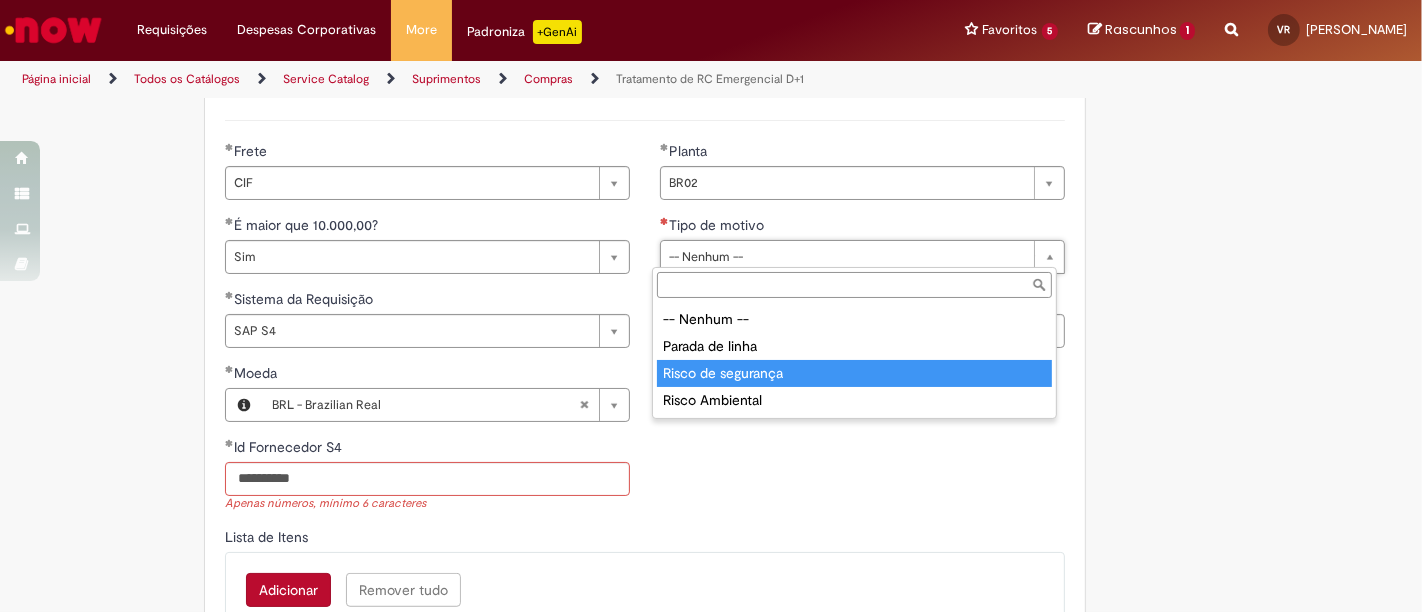 type on "**********" 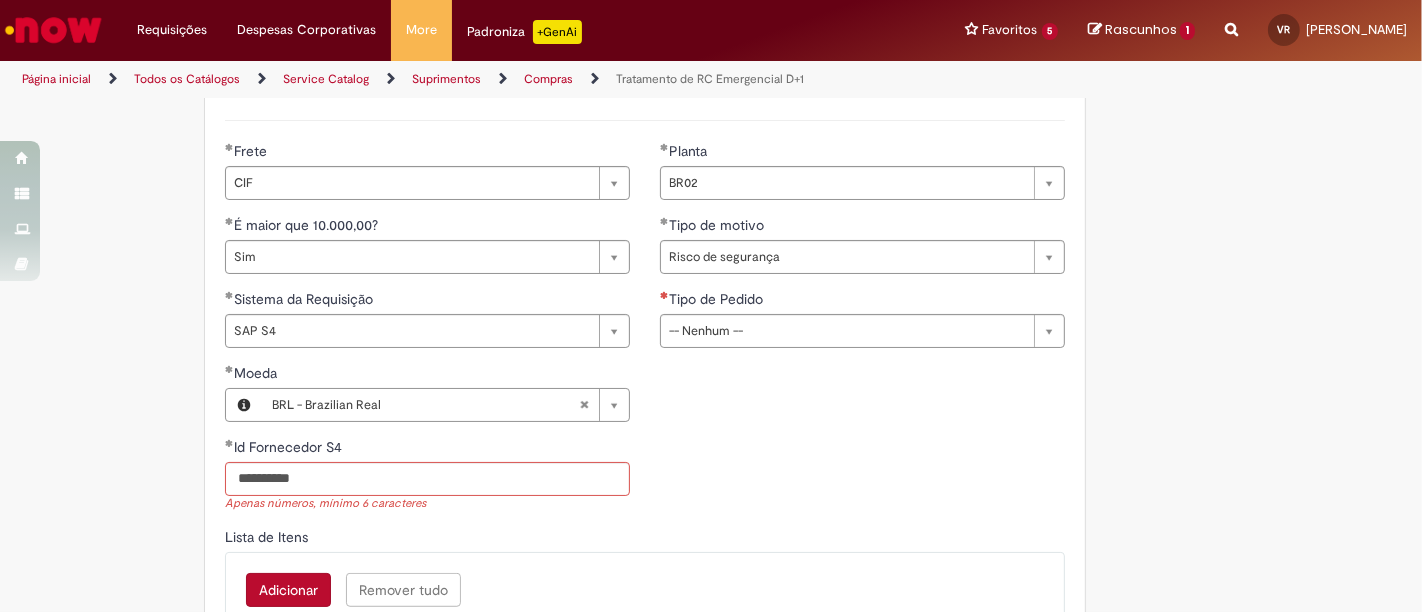 click on "Obrigatório orçamento anexo e validação da gerência/diretoria conforme descrição
Adicionar a Favoritos
Tratamento de RC Emergencial D+1
Solicitar tratamento de RC Emergencial - Risco de parada de linha, risco de segurança ou meio ambiente.
Esta oferta somente deverá ser utilizada nas seguintes situações:  risco de parada de linha, risco de segurança ou meio ambiente .
Atenção aos pontos abaixo:
Consultar se o material ou serviço estão em contrato, se sim, basta abrir uma RC e atrelar ao contrato para que o pedido seja gerado automaticamente.
Em caso de compra de material é necessário que o material seja entregue de forma imediata.
Para os casos de serviço, o mesmo deverá ser executado em no máximo em 3 dias.
É necessário anexar uma cotação válida e email de validação do GF ou do GPP da sua unidade.
**" at bounding box center [711, 227] 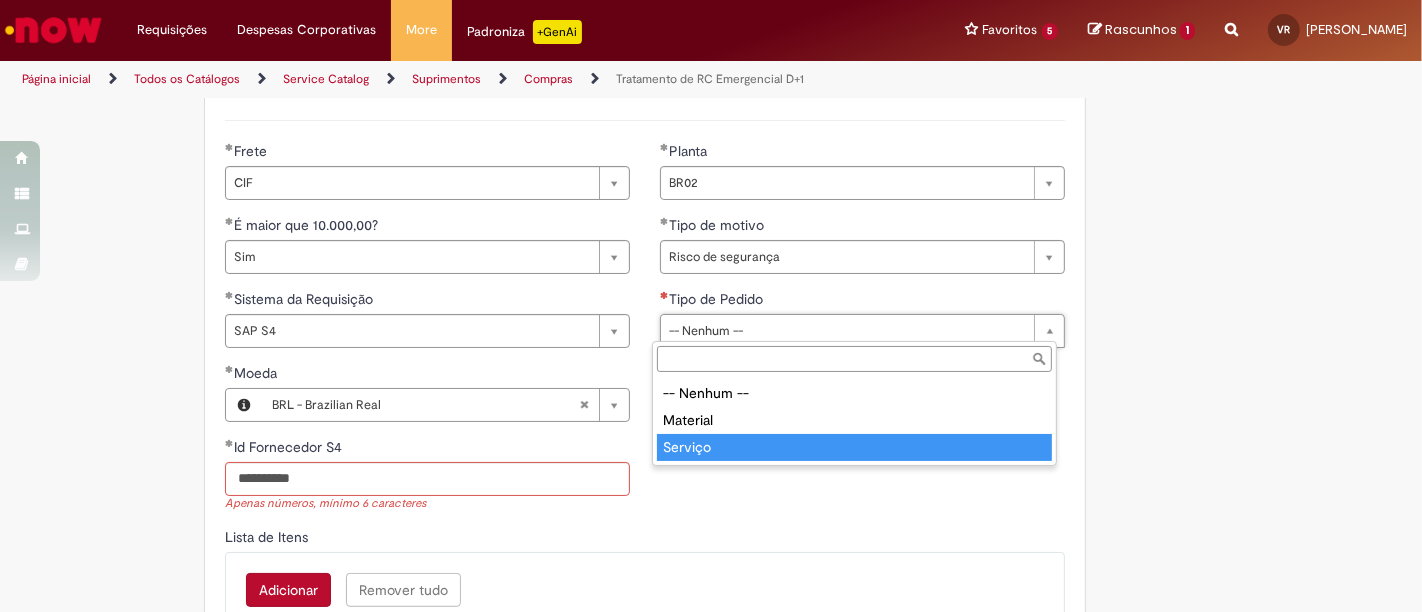 type on "*******" 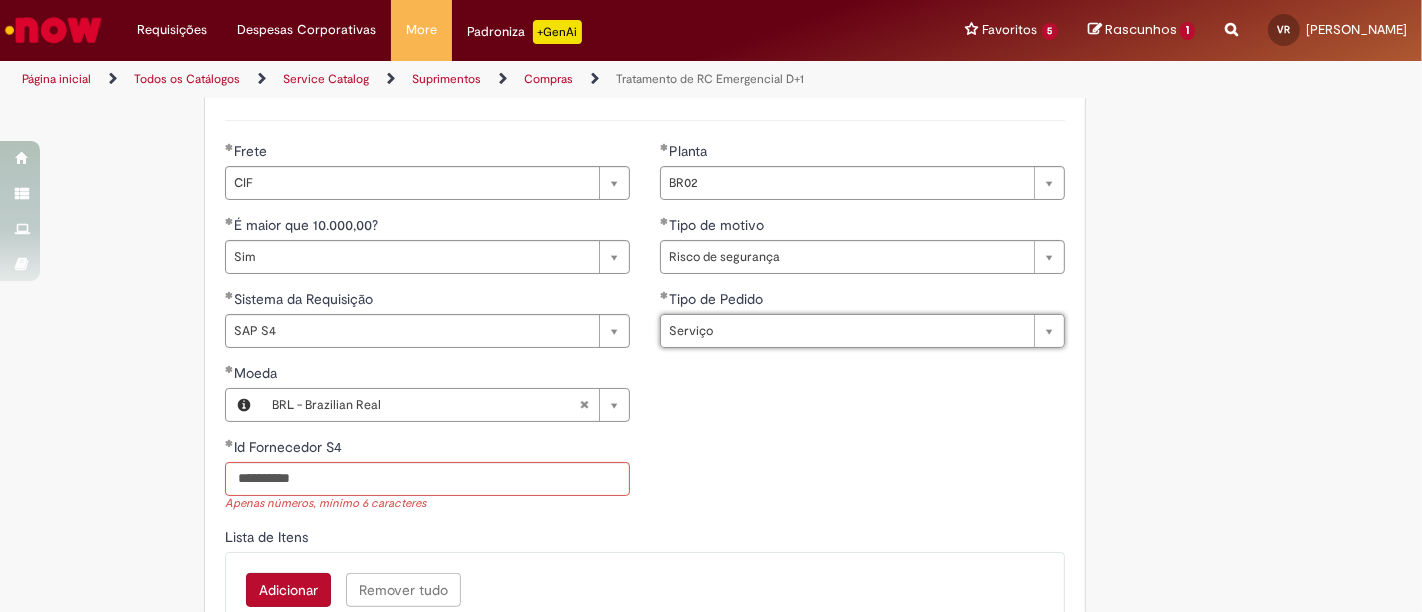click on "Obrigatório orçamento anexo e validação da gerência/diretoria conforme descrição
Adicionar a Favoritos
Tratamento de RC Emergencial D+1
Solicitar tratamento de RC Emergencial - Risco de parada de linha, risco de segurança ou meio ambiente.
Esta oferta somente deverá ser utilizada nas seguintes situações:  risco de parada de linha, risco de segurança ou meio ambiente .
Atenção aos pontos abaixo:
Consultar se o material ou serviço estão em contrato, se sim, basta abrir uma RC e atrelar ao contrato para que o pedido seja gerado automaticamente.
Em caso de compra de material é necessário que o material seja entregue de forma imediata.
Para os casos de serviço, o mesmo deverá ser executado em no máximo em 3 dias.
É necessário anexar uma cotação válida e email de validação do GF ou do GPP da sua unidade.
**" at bounding box center (711, 227) 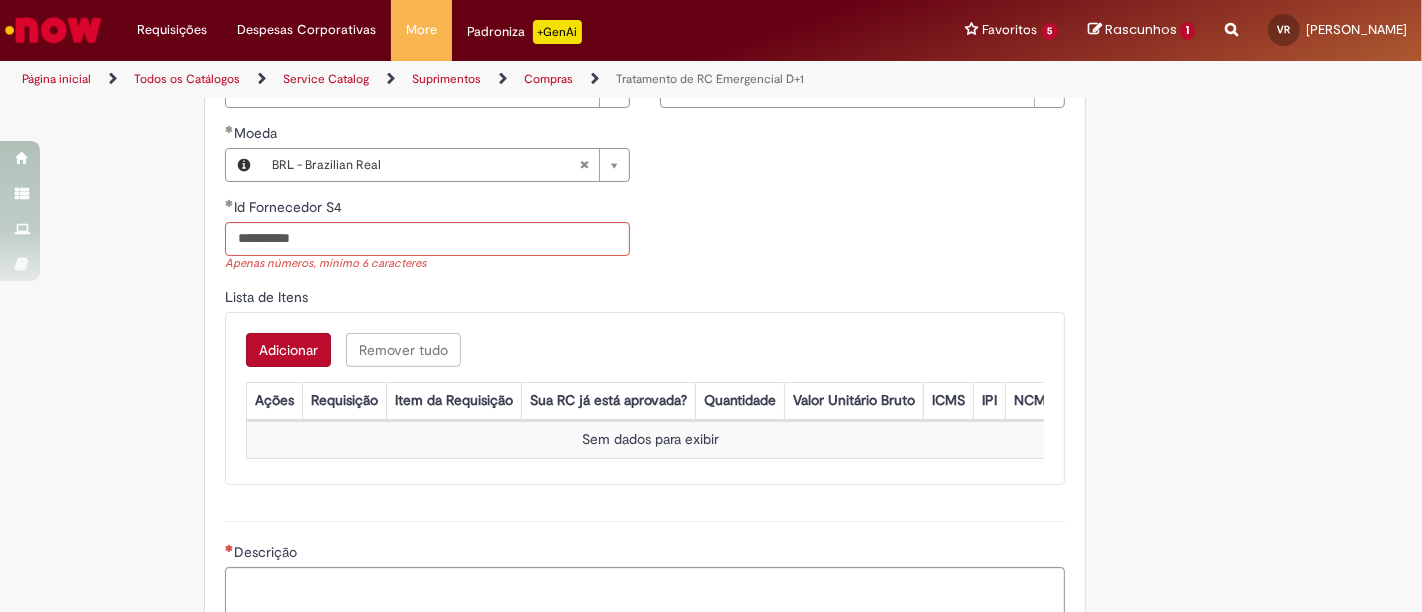scroll, scrollTop: 1114, scrollLeft: 0, axis: vertical 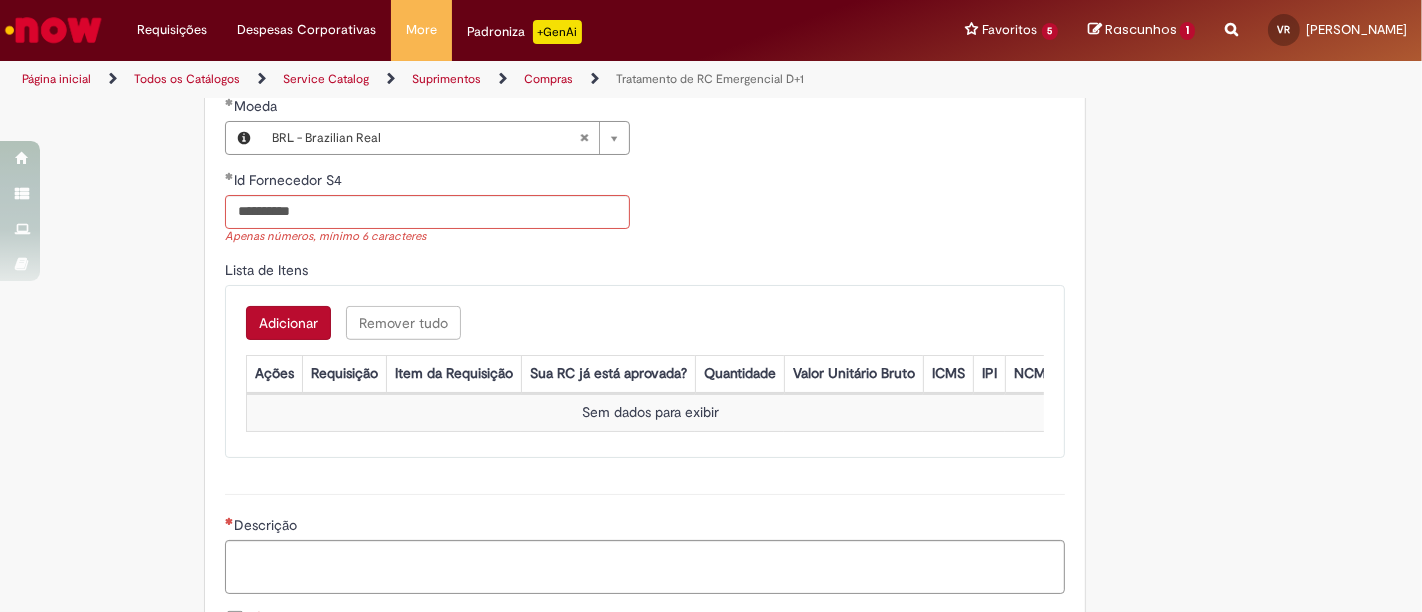 click on "Adicionar" at bounding box center (288, 323) 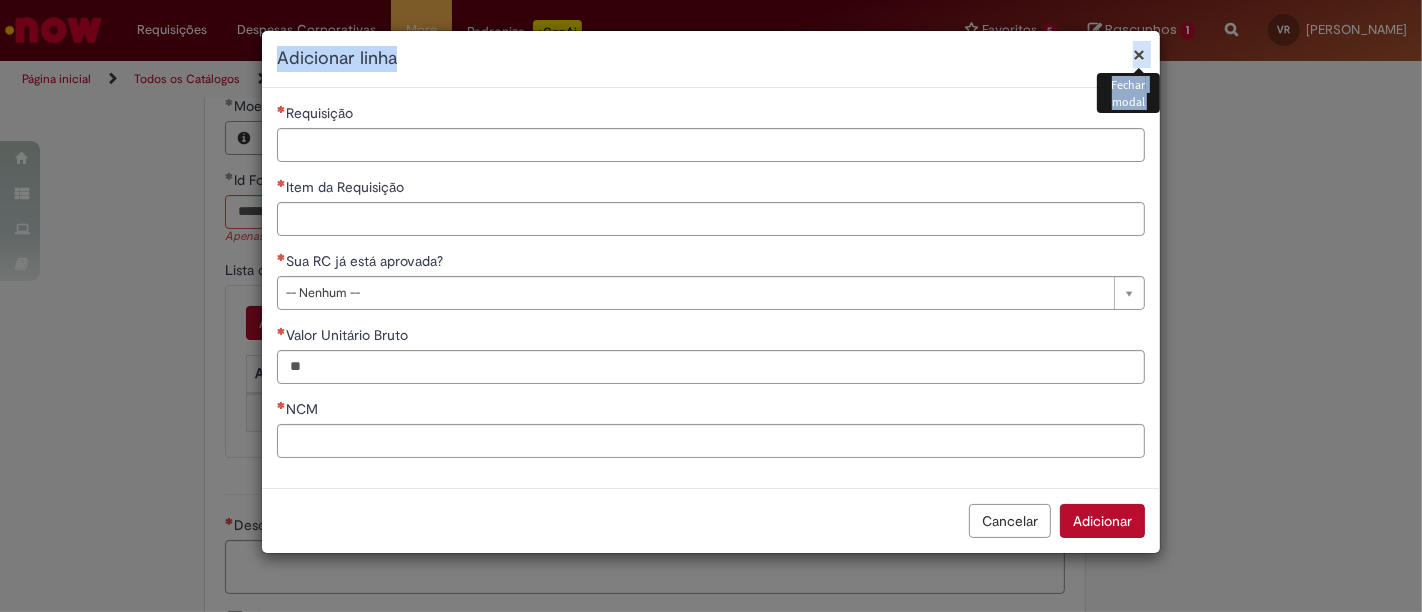 click on "× Fechar modal
Adicionar linha" at bounding box center (711, 59) 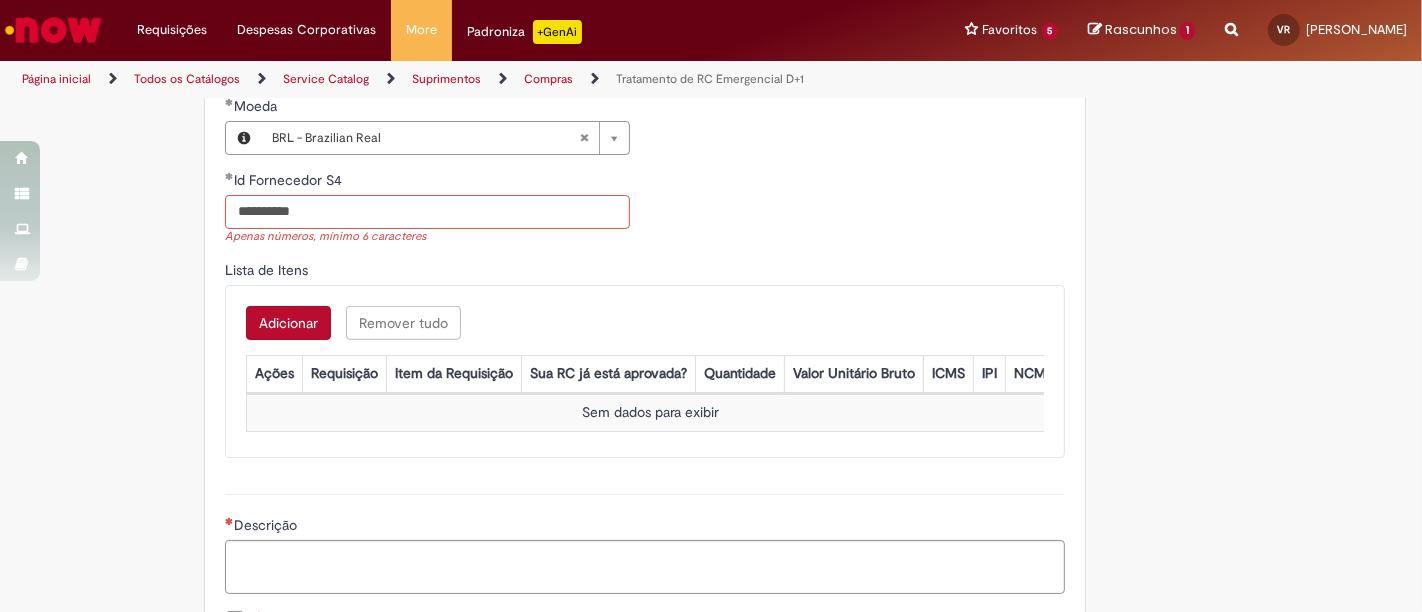drag, startPoint x: 387, startPoint y: 218, endPoint x: 207, endPoint y: 210, distance: 180.17769 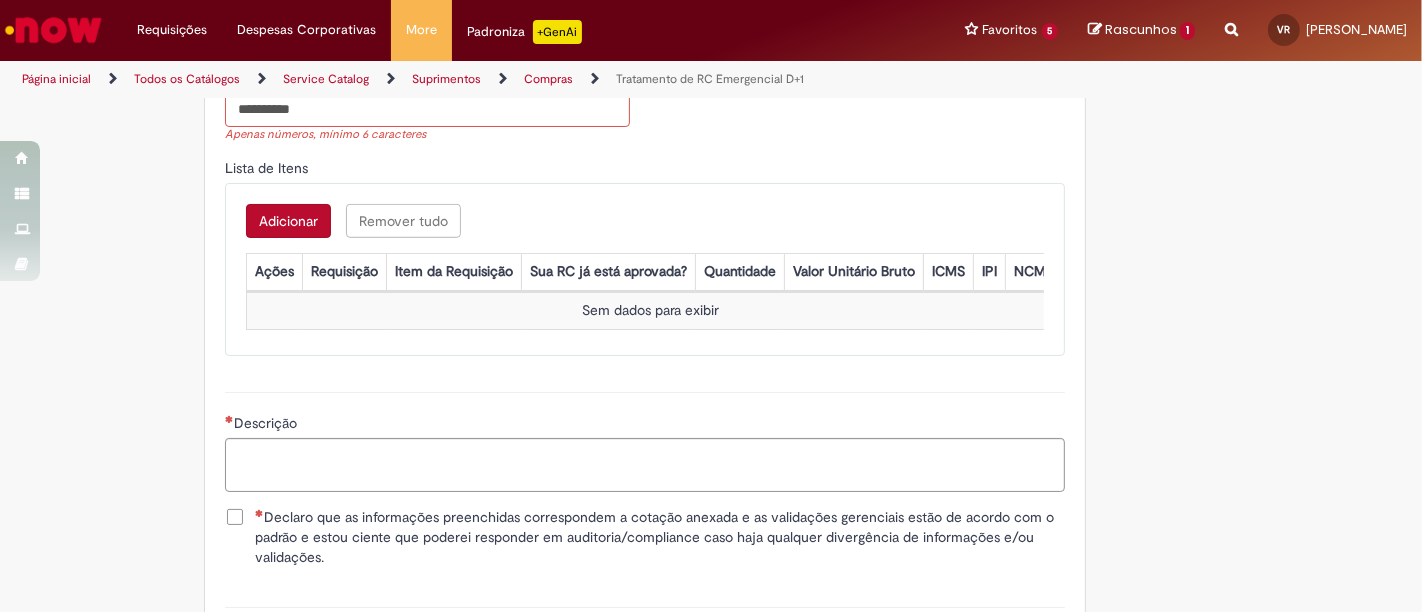 scroll, scrollTop: 1447, scrollLeft: 0, axis: vertical 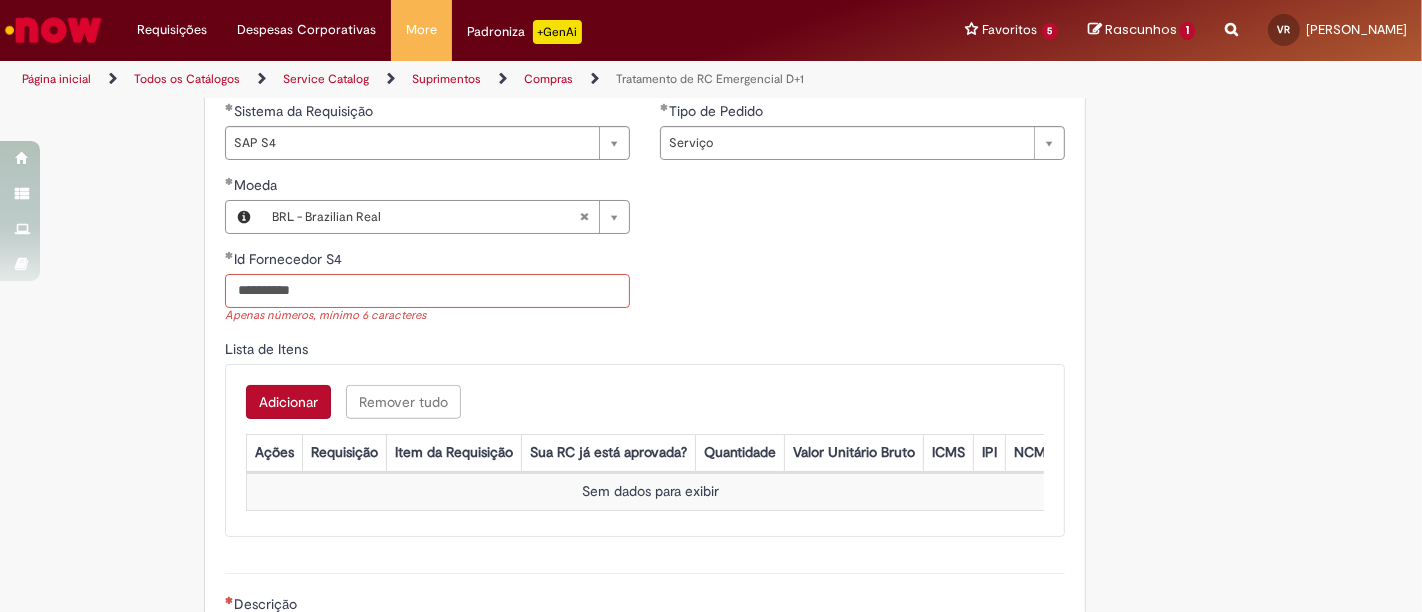 click on "**********" at bounding box center (427, 291) 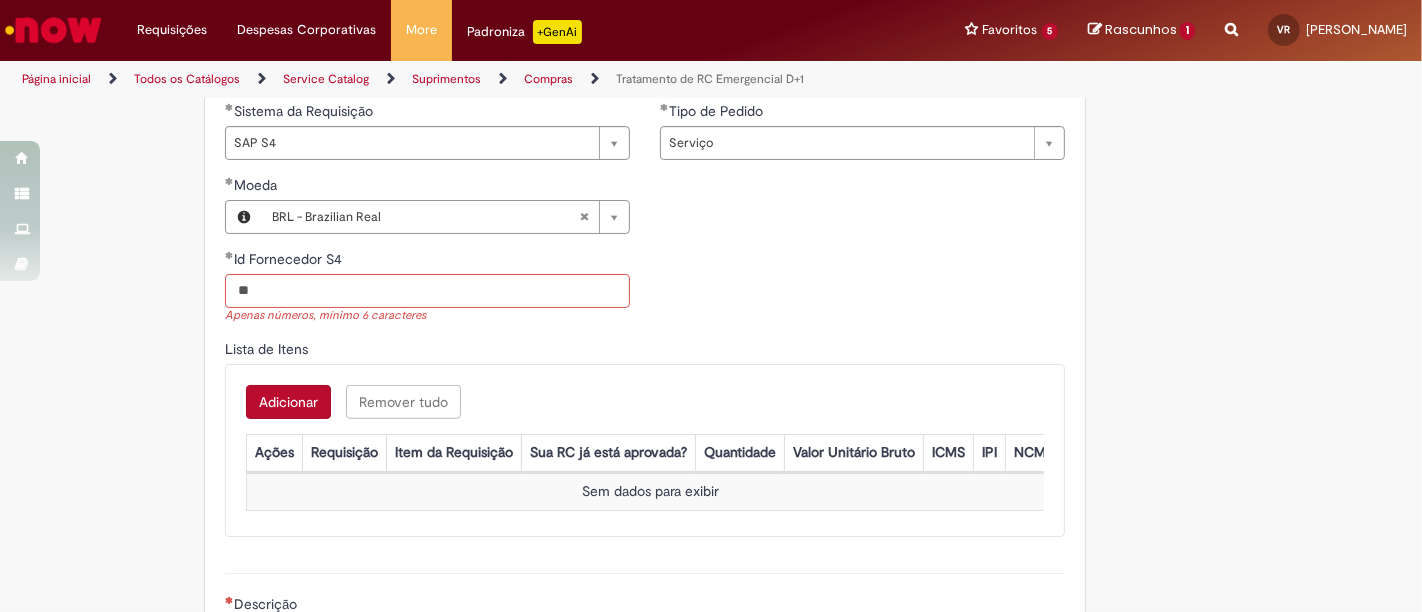 type on "*" 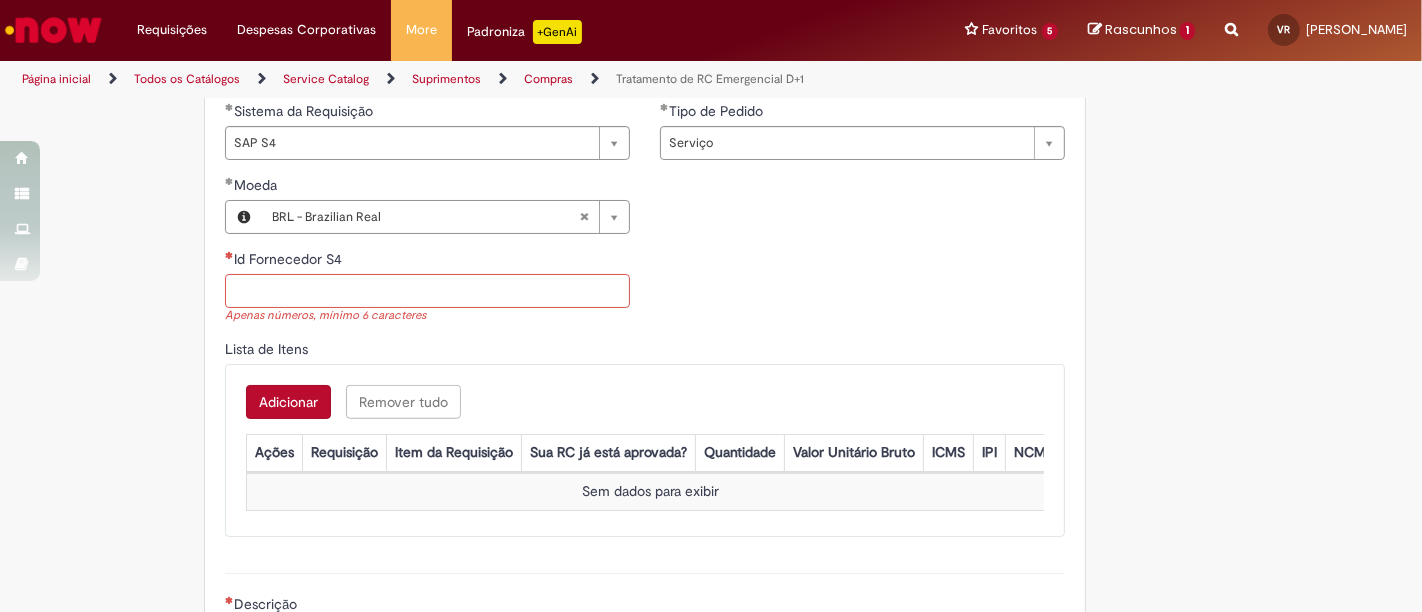 scroll, scrollTop: 1447, scrollLeft: 0, axis: vertical 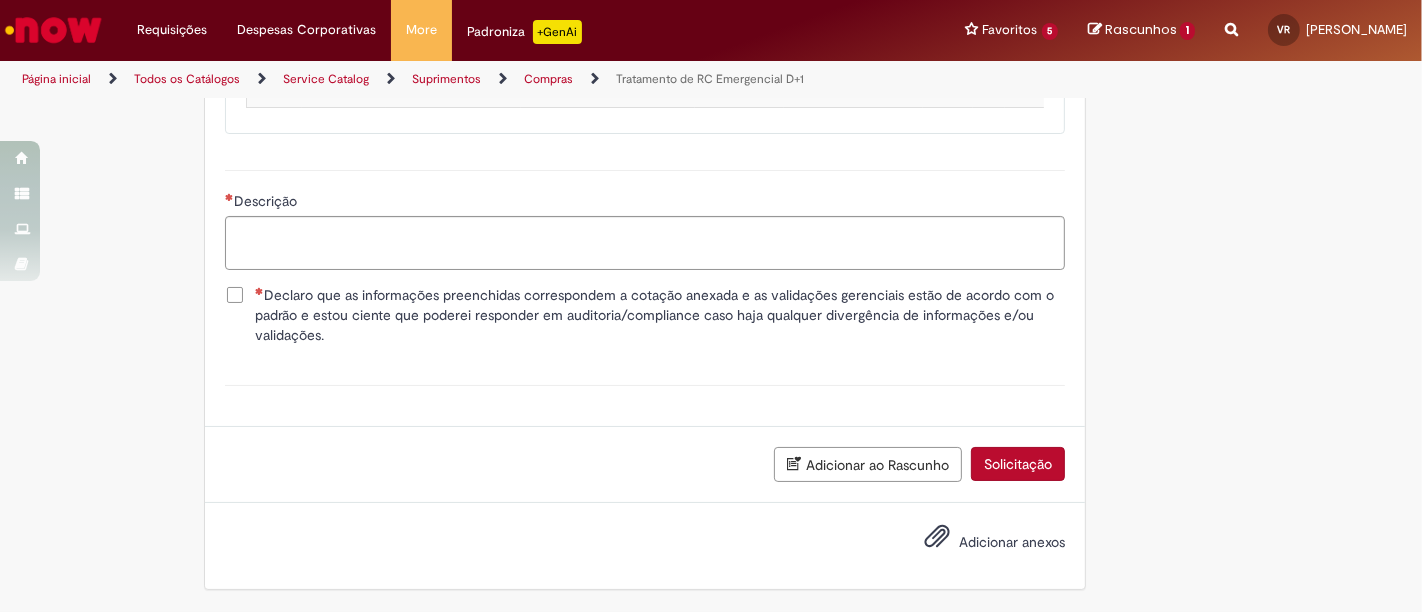 type on "*" 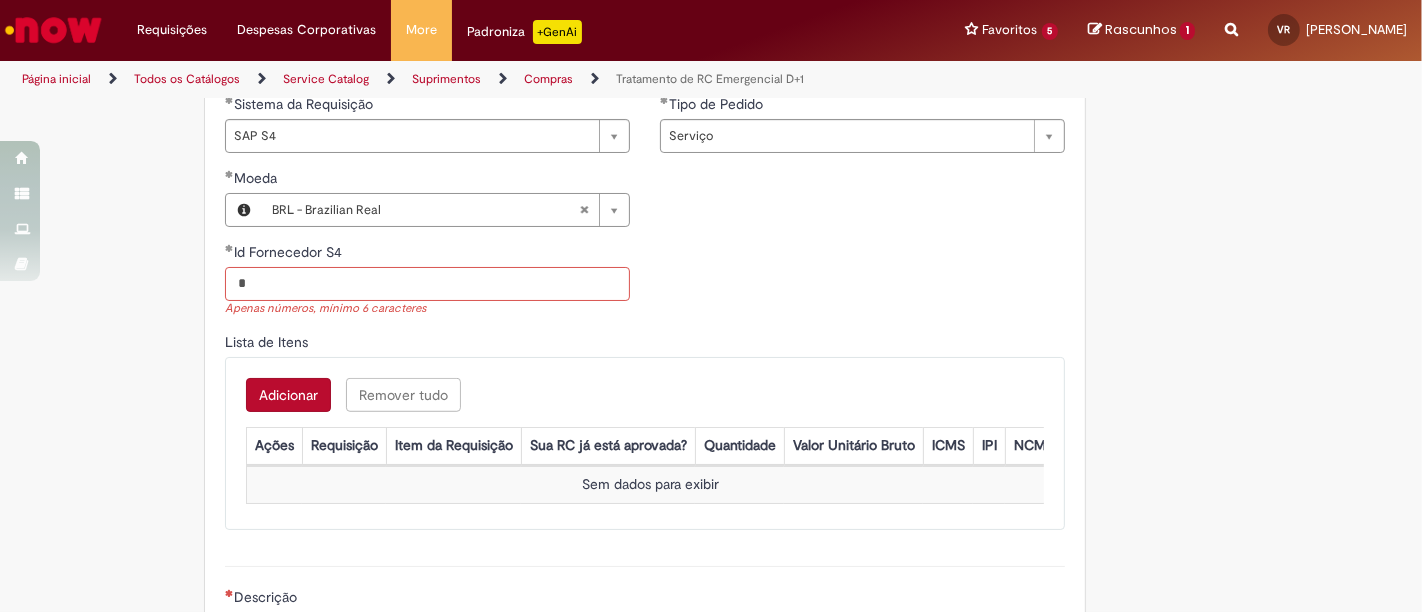 scroll, scrollTop: 994, scrollLeft: 0, axis: vertical 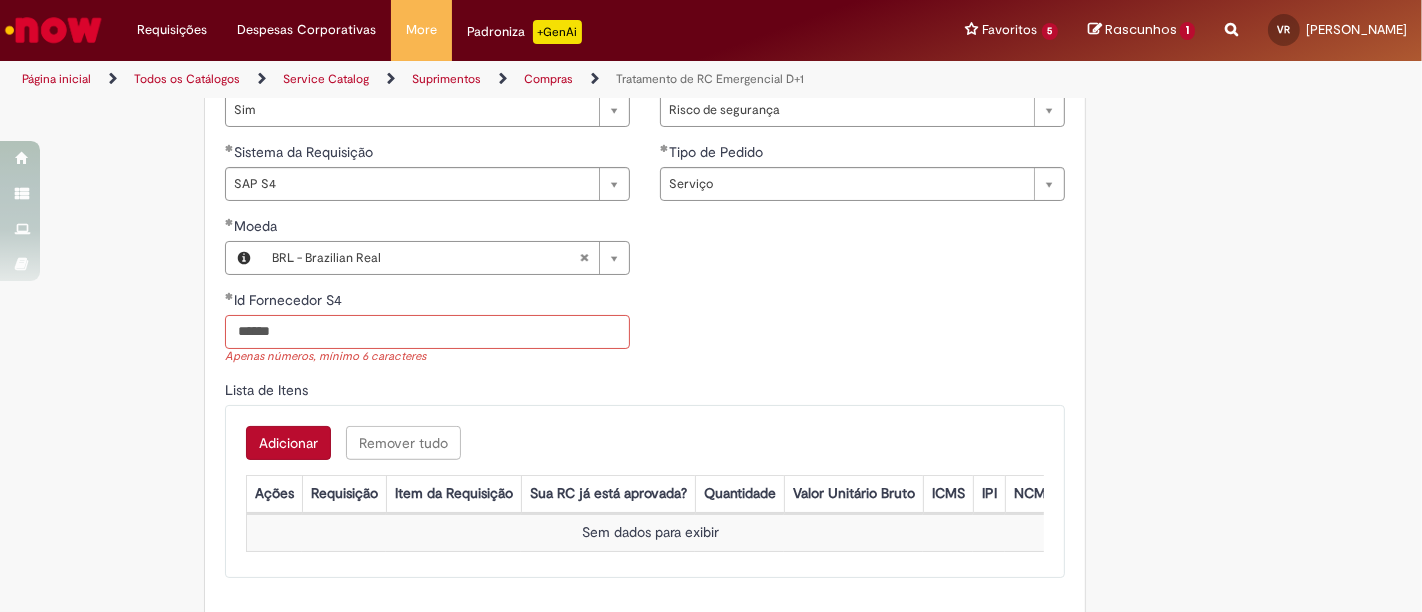 type on "******" 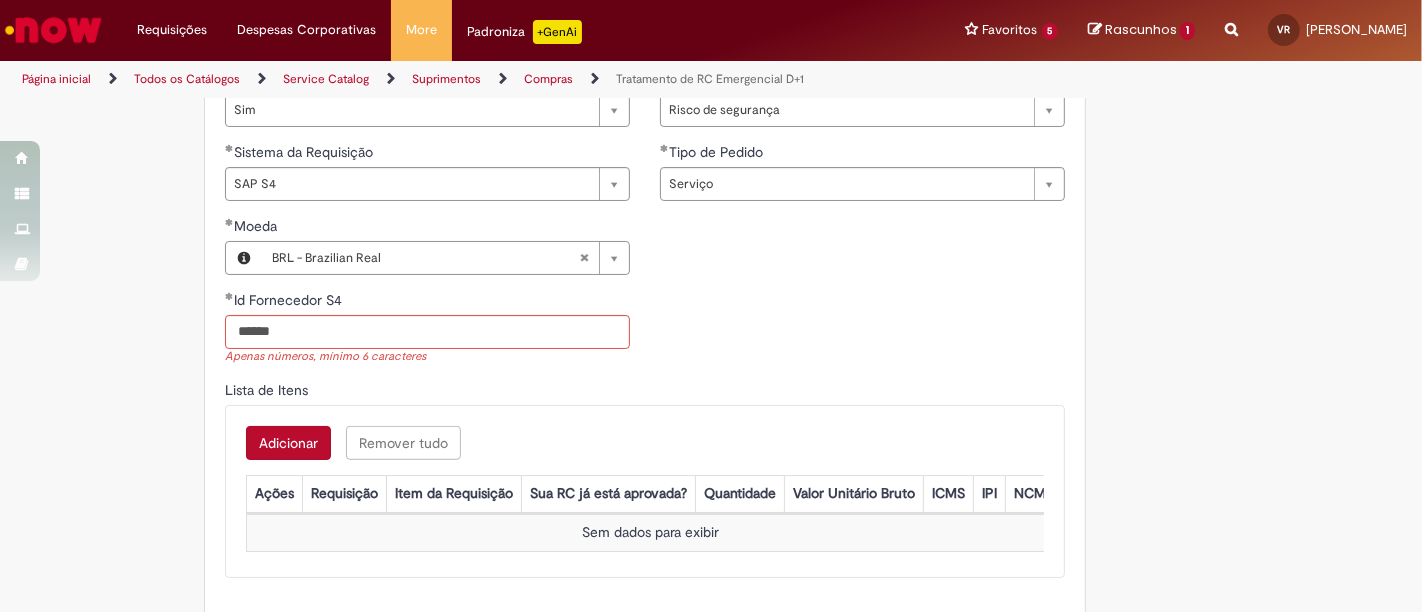 click on "Adicionar" at bounding box center (288, 443) 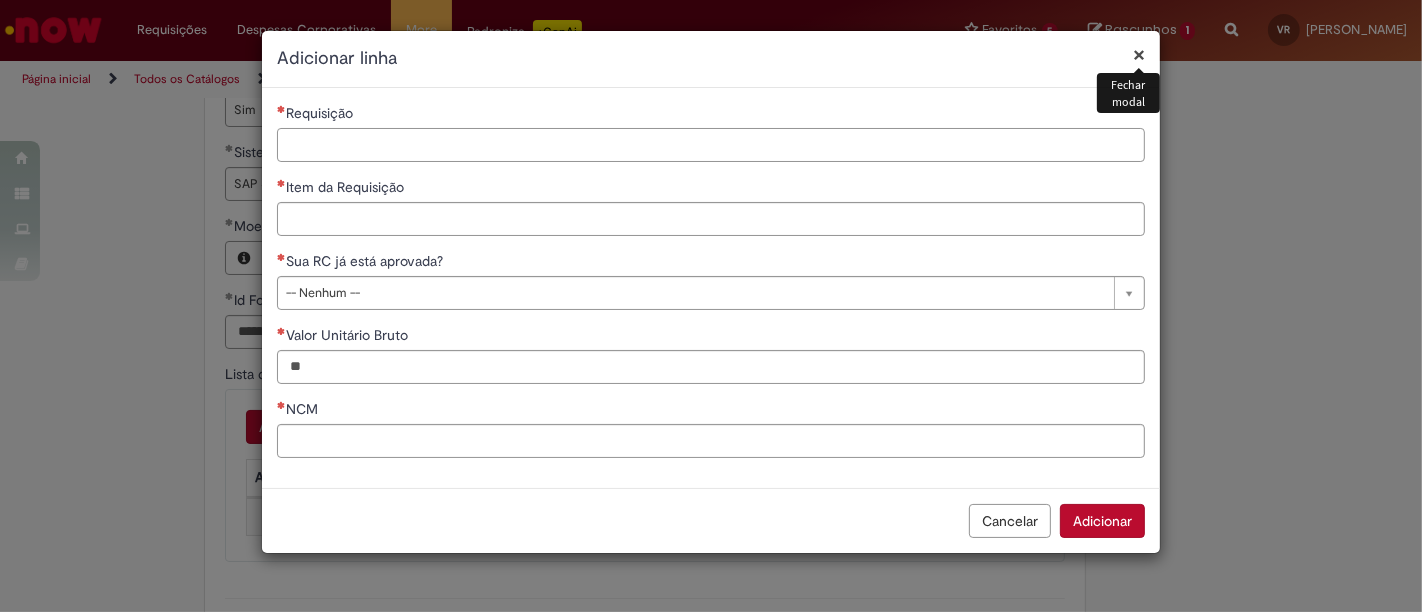 click on "Requisição" at bounding box center [711, 145] 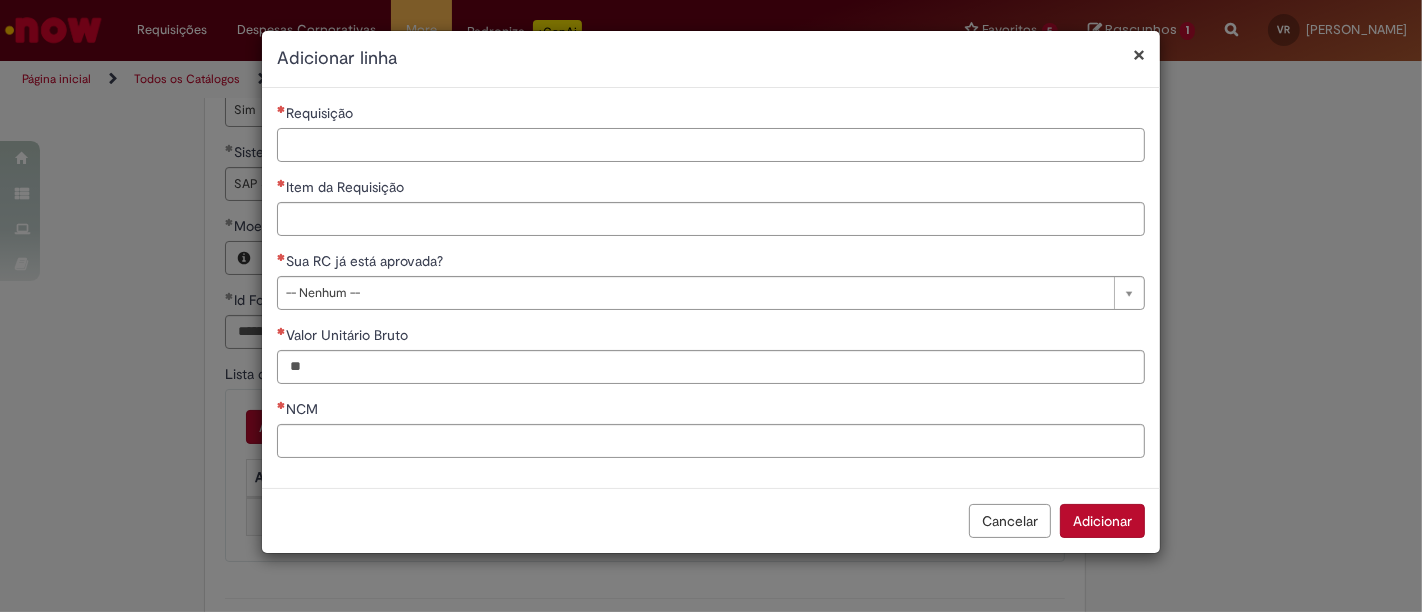 paste on "**********" 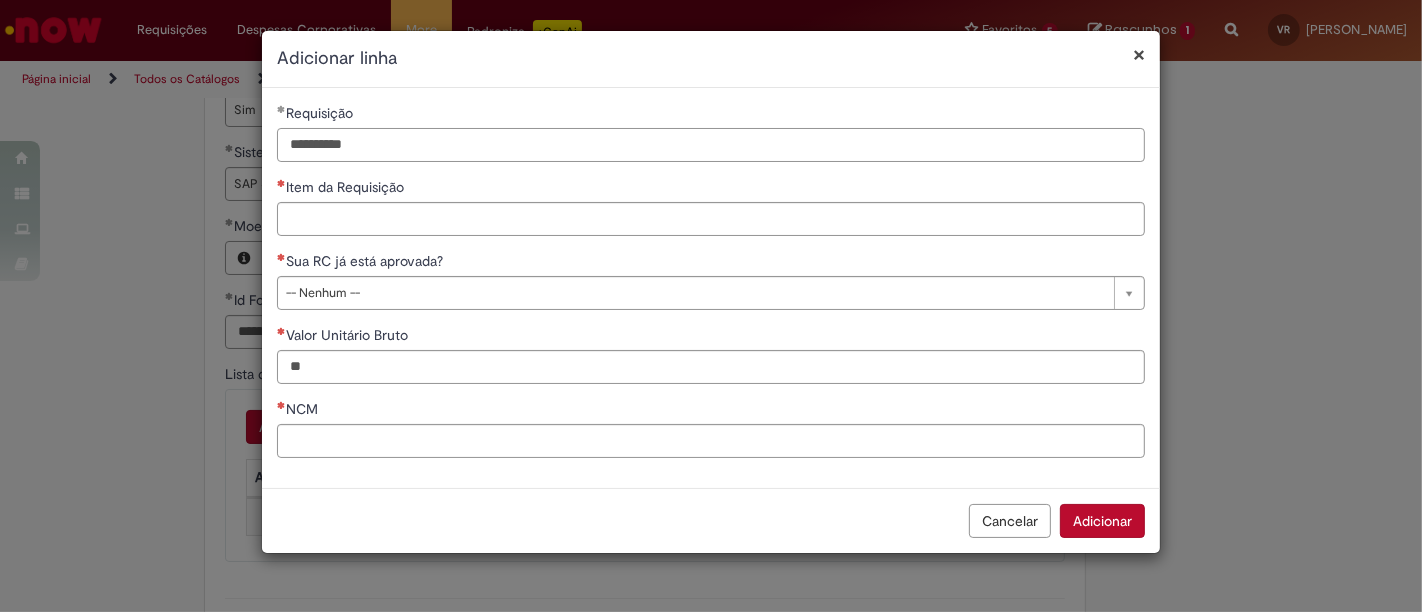 type on "**********" 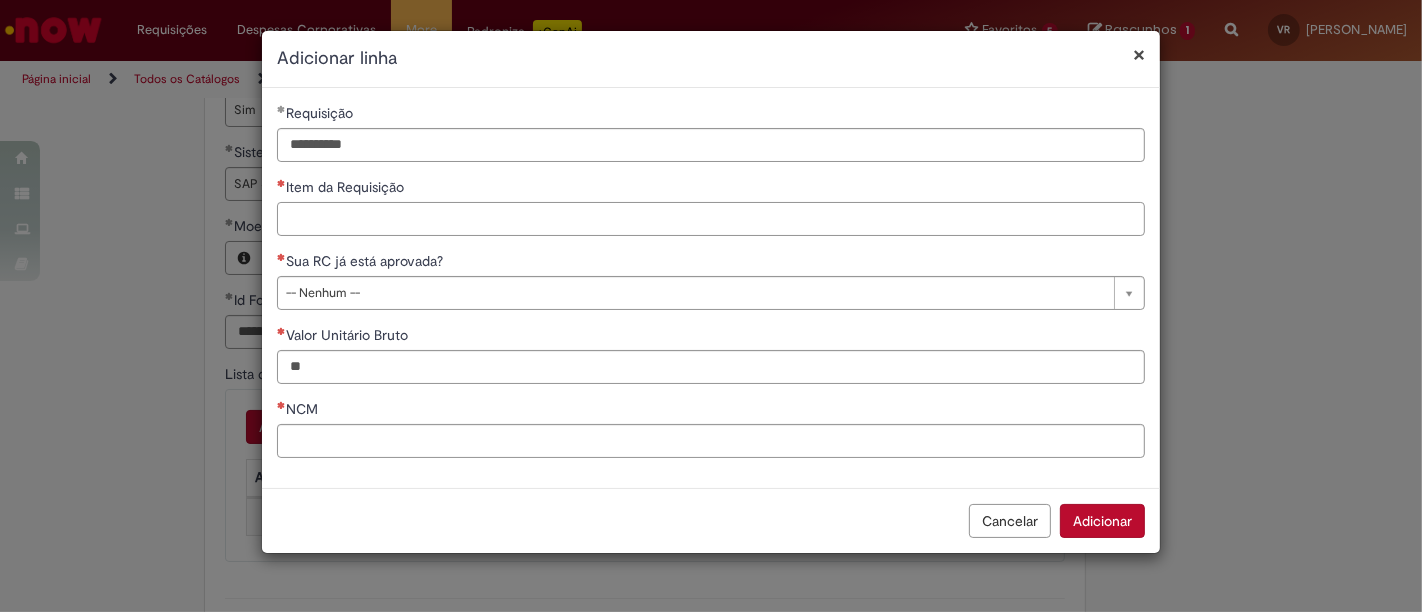 click on "Item da Requisição" at bounding box center (711, 219) 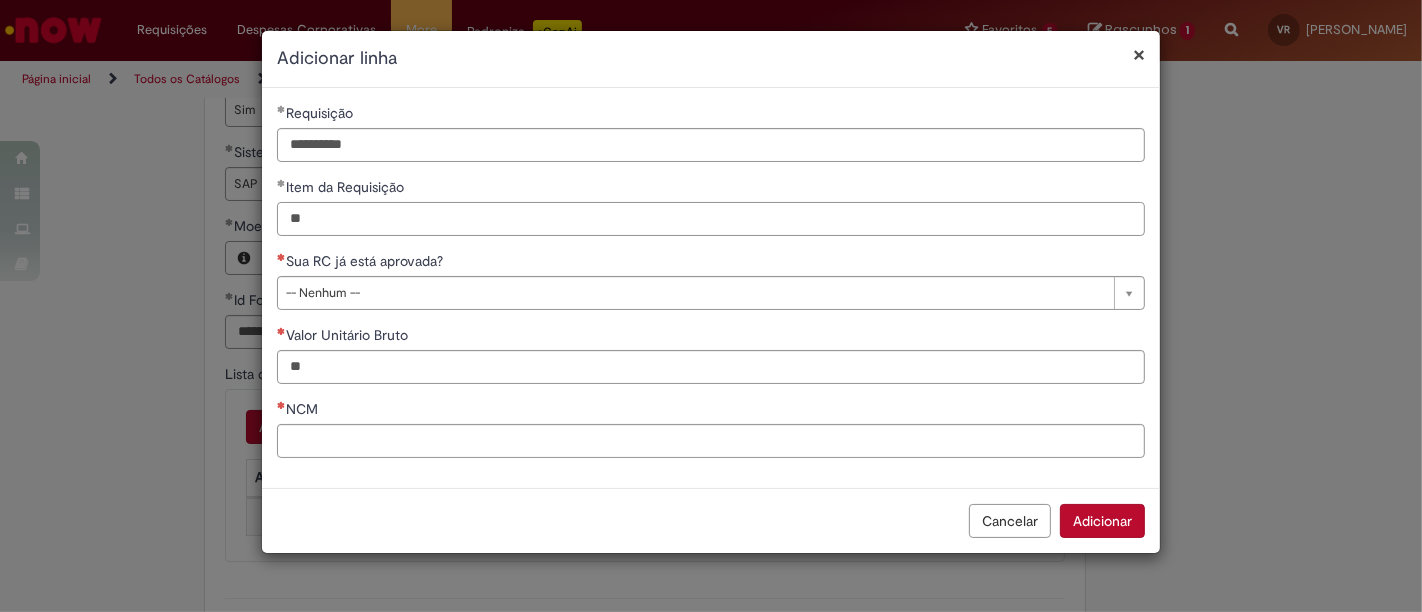 type on "**" 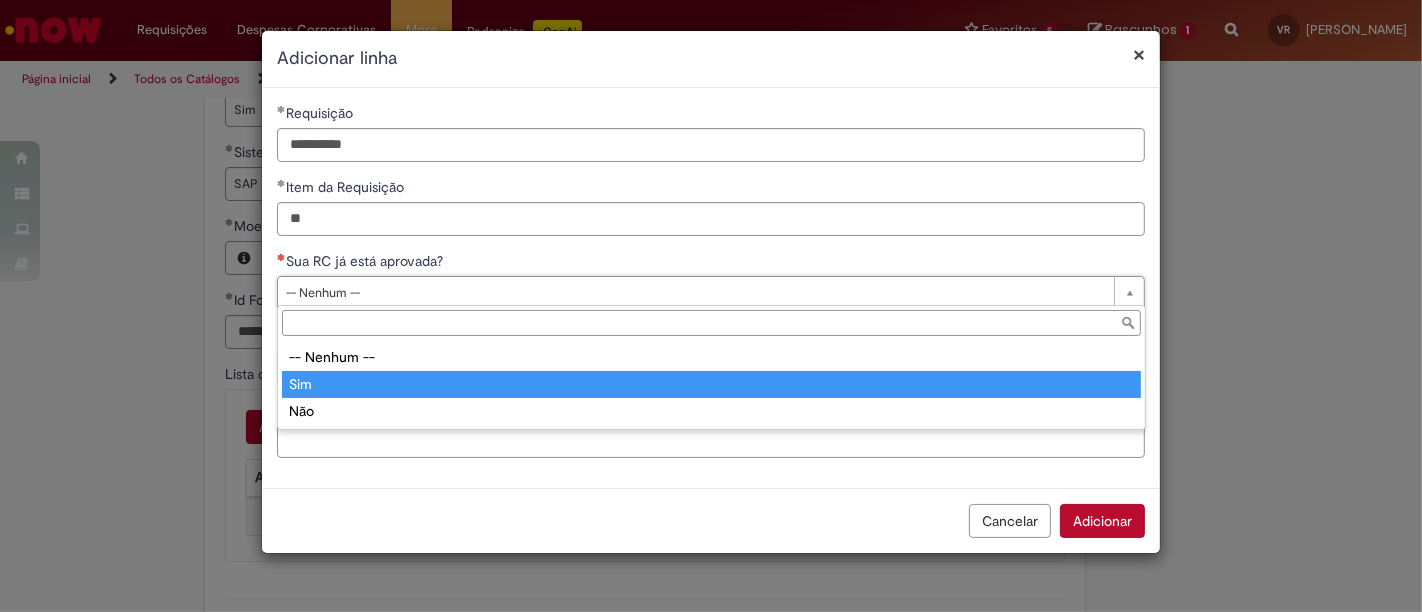 type on "***" 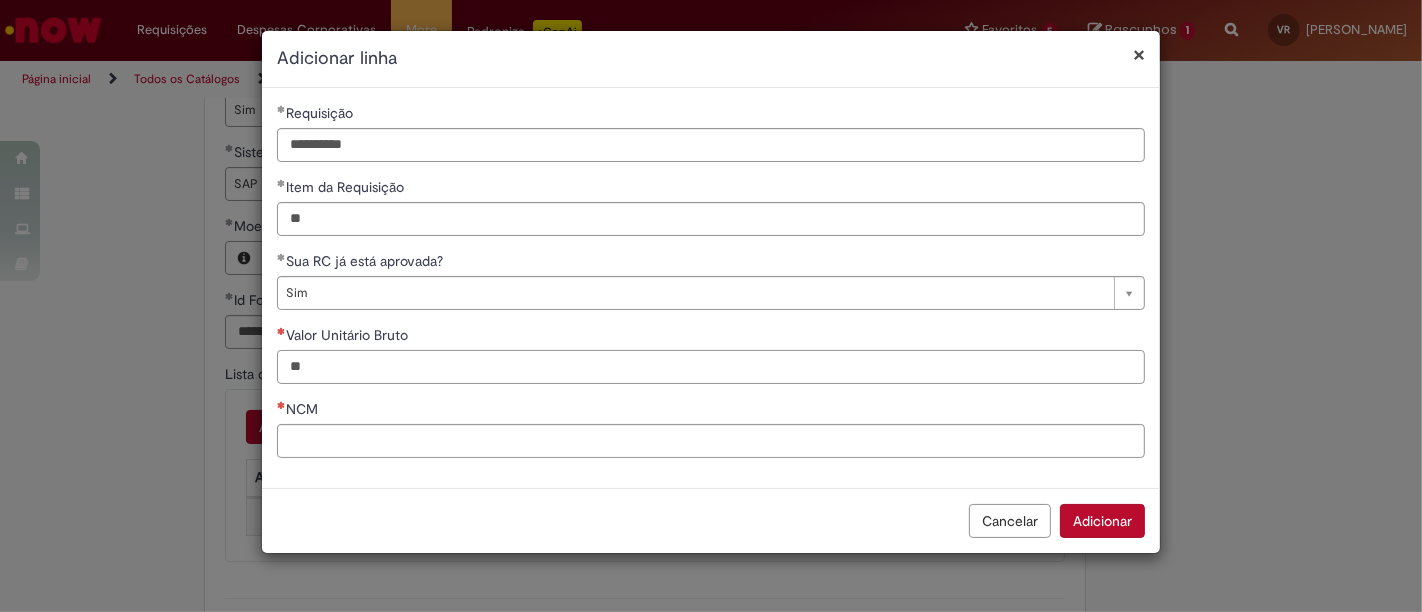 click on "Valor Unitário Bruto" at bounding box center [711, 367] 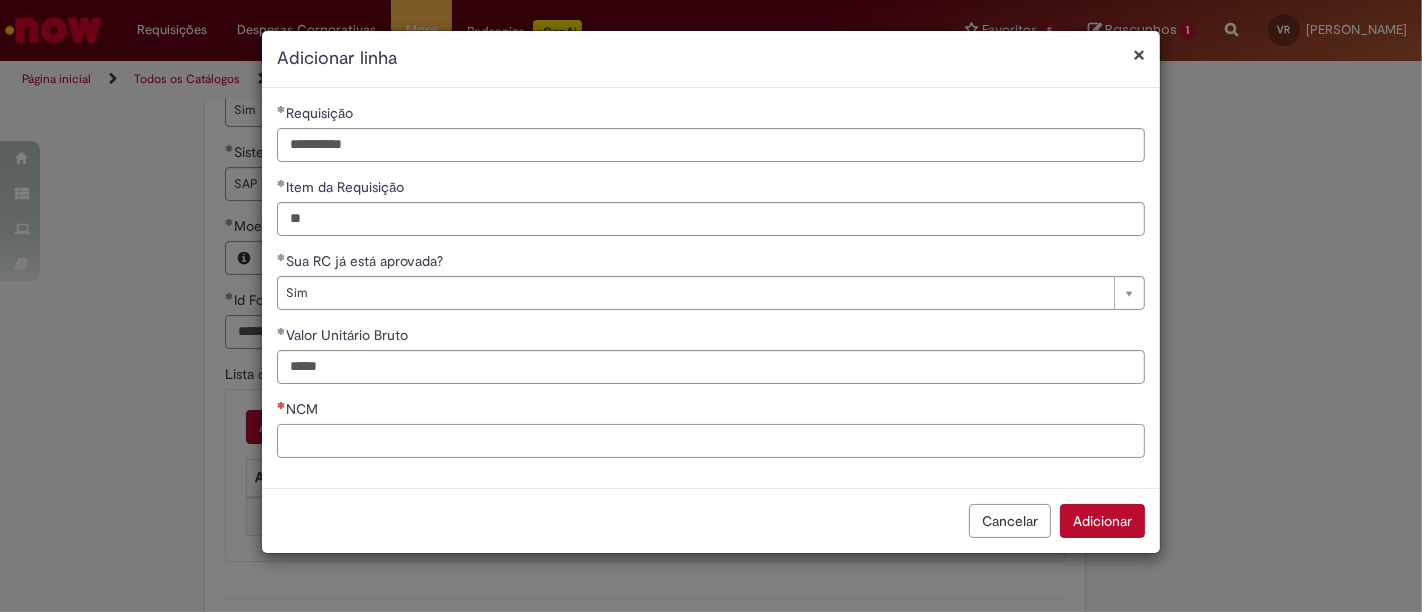 click on "NCM" at bounding box center (711, 441) 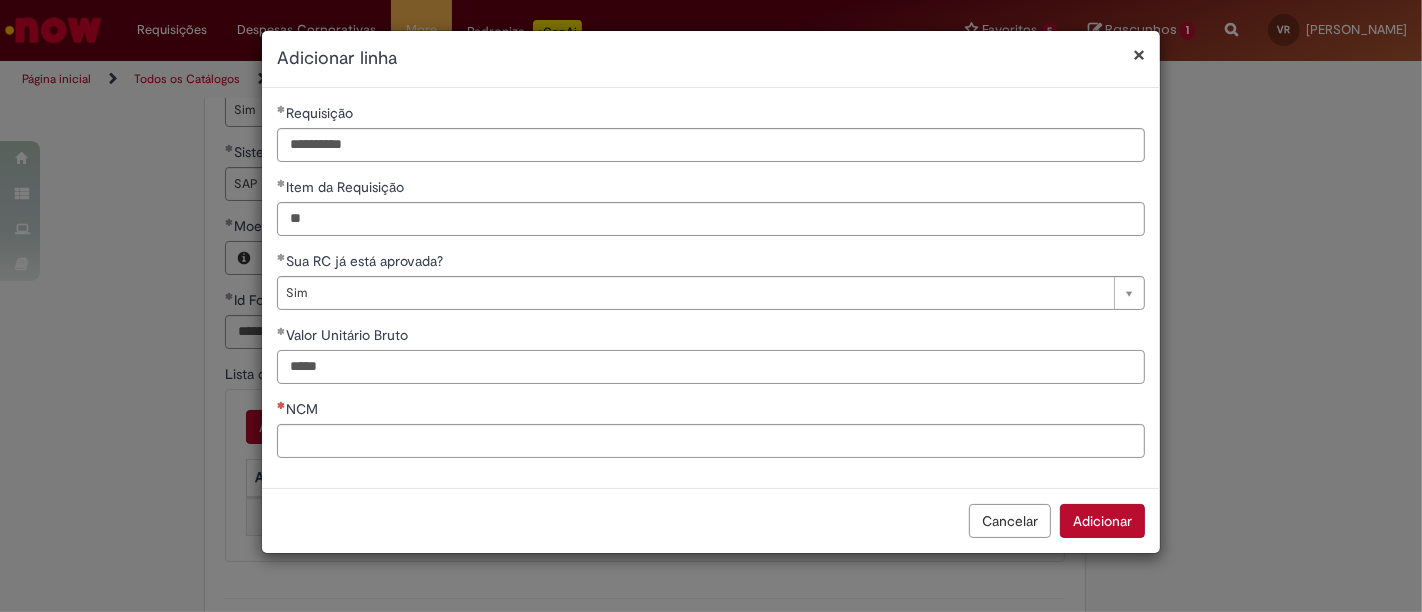 click on "*****" at bounding box center [711, 367] 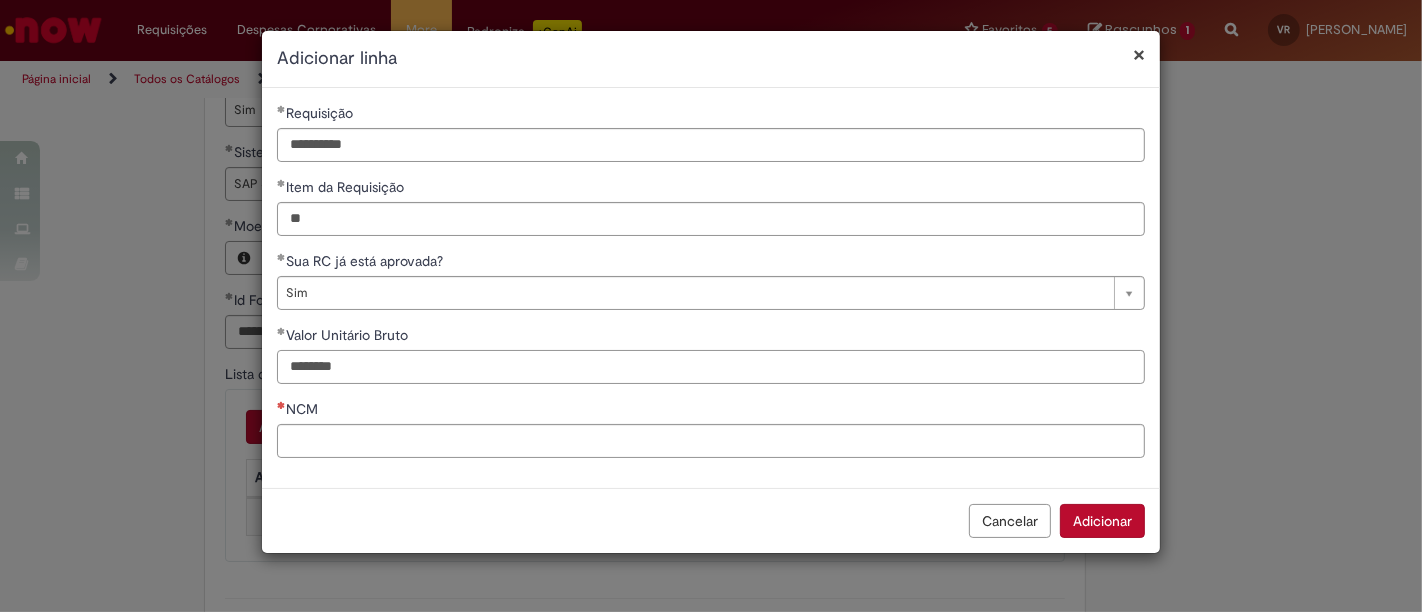 type on "********" 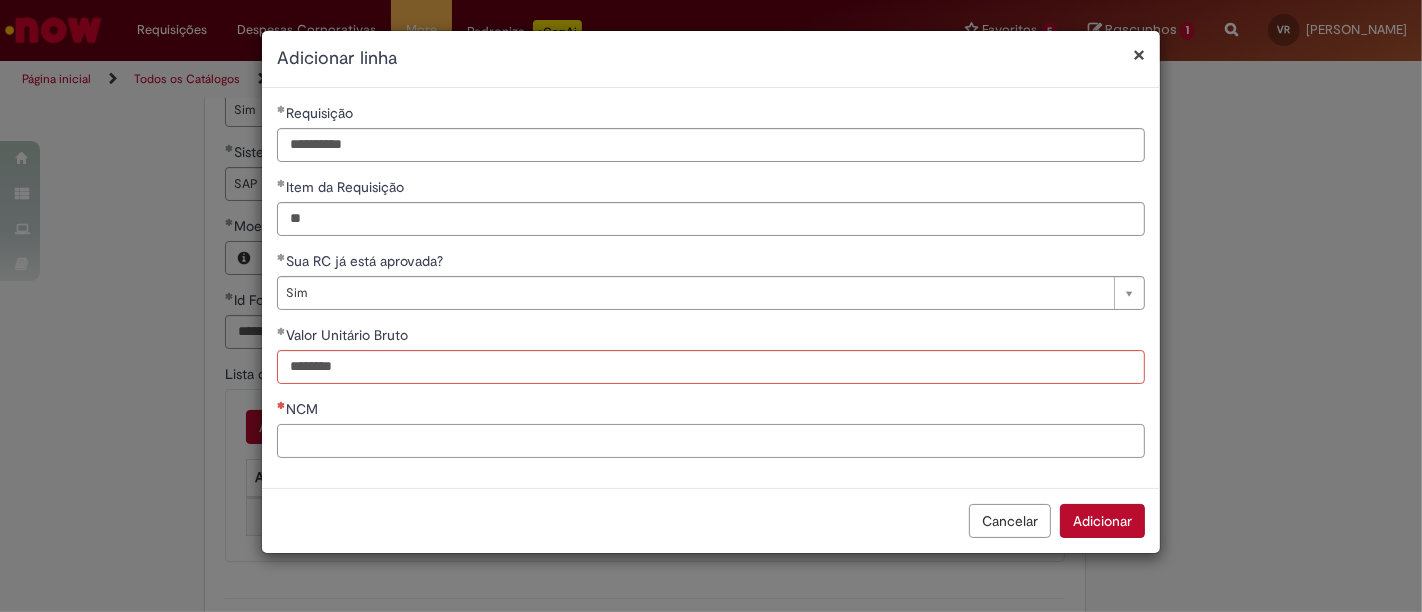 click on "NCM" at bounding box center (711, 441) 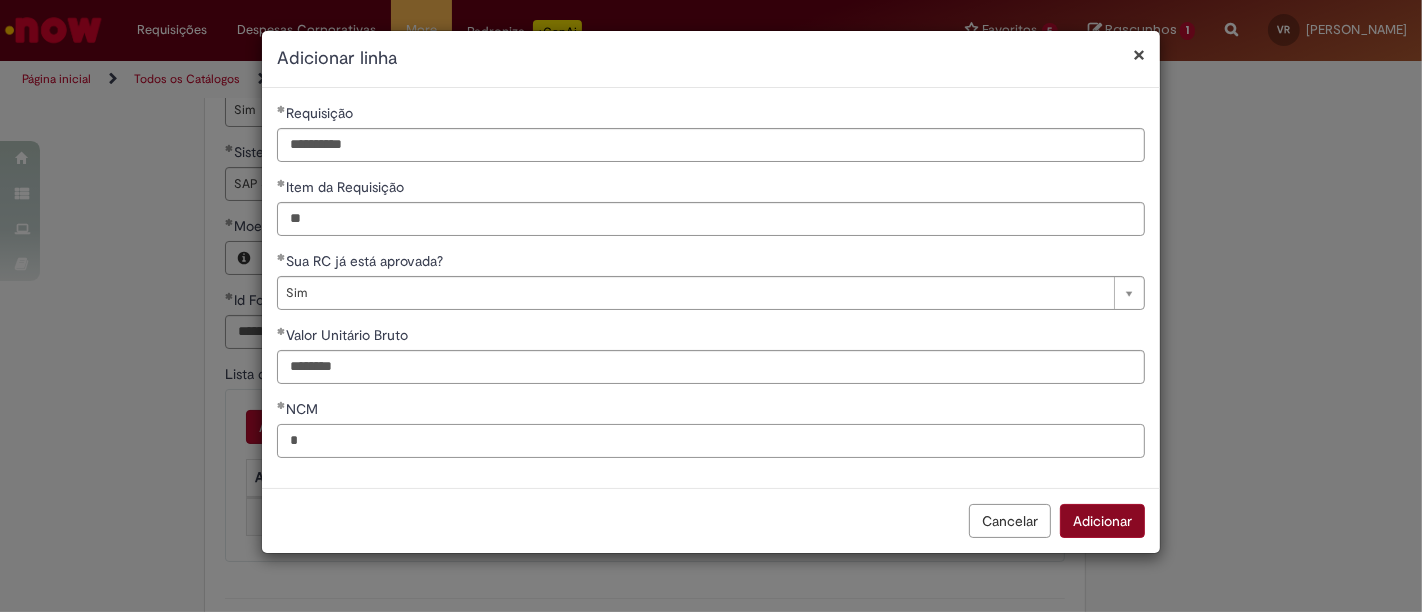 type on "*" 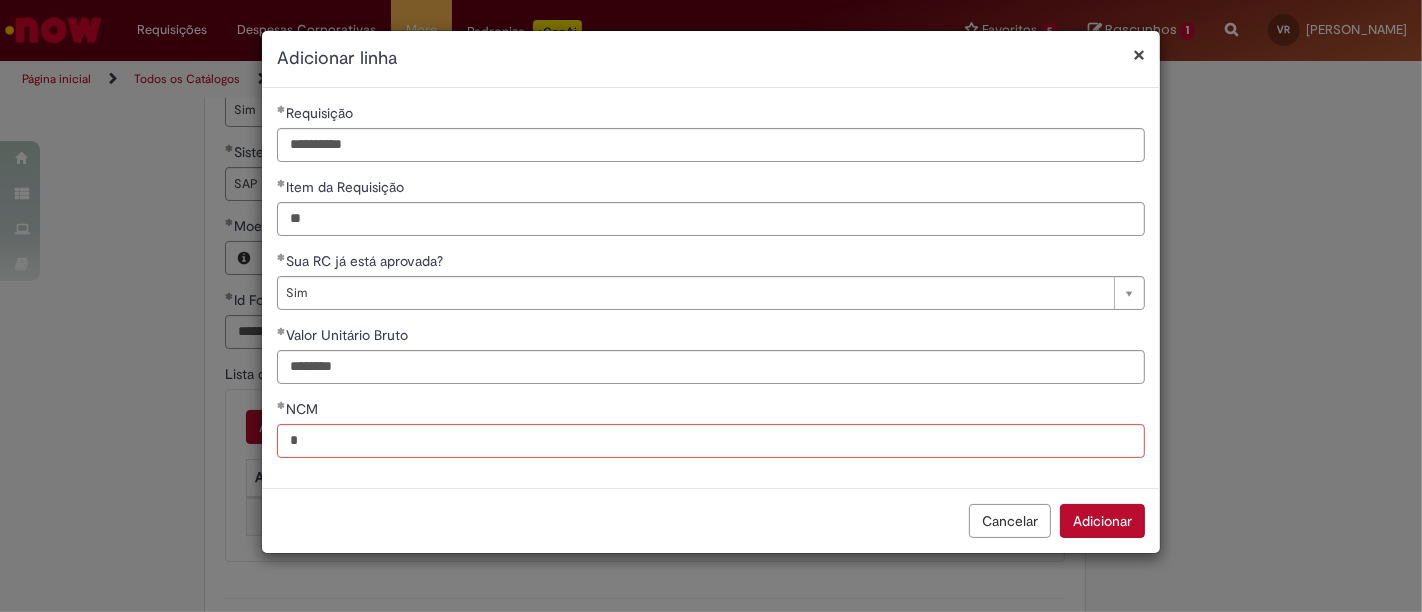 click on "Adicionar" at bounding box center (1102, 521) 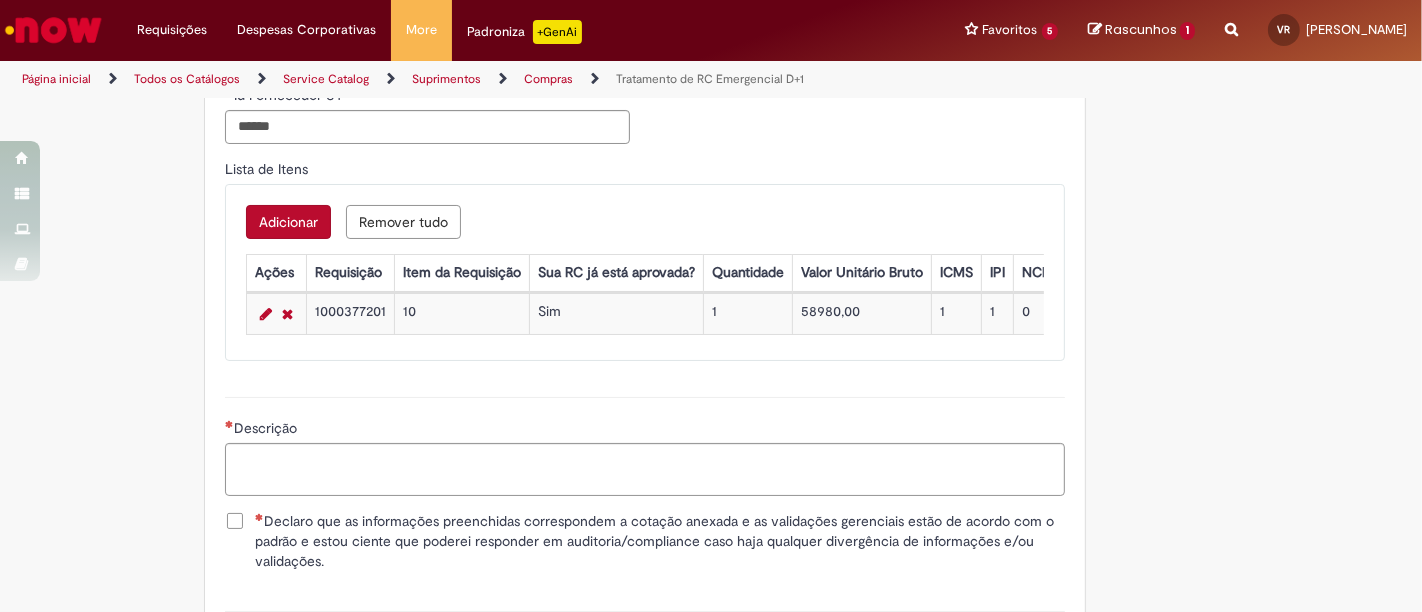 scroll, scrollTop: 1216, scrollLeft: 0, axis: vertical 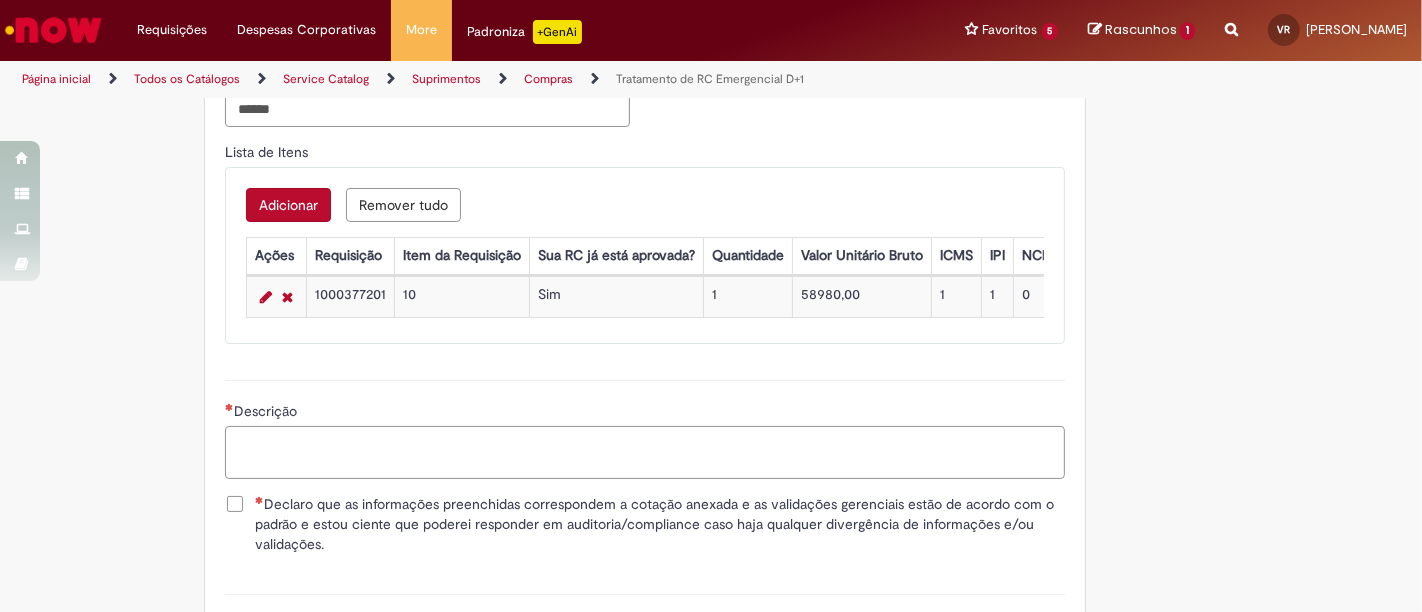 click on "Descrição" at bounding box center [645, 452] 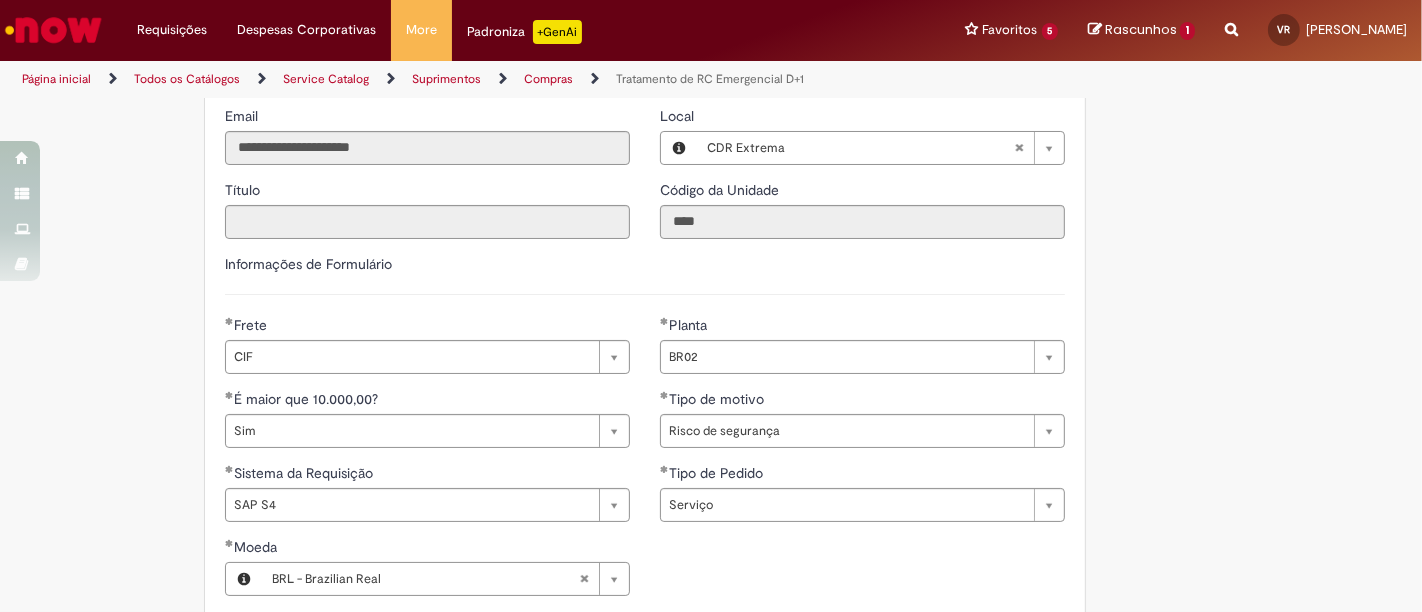 scroll, scrollTop: 685, scrollLeft: 0, axis: vertical 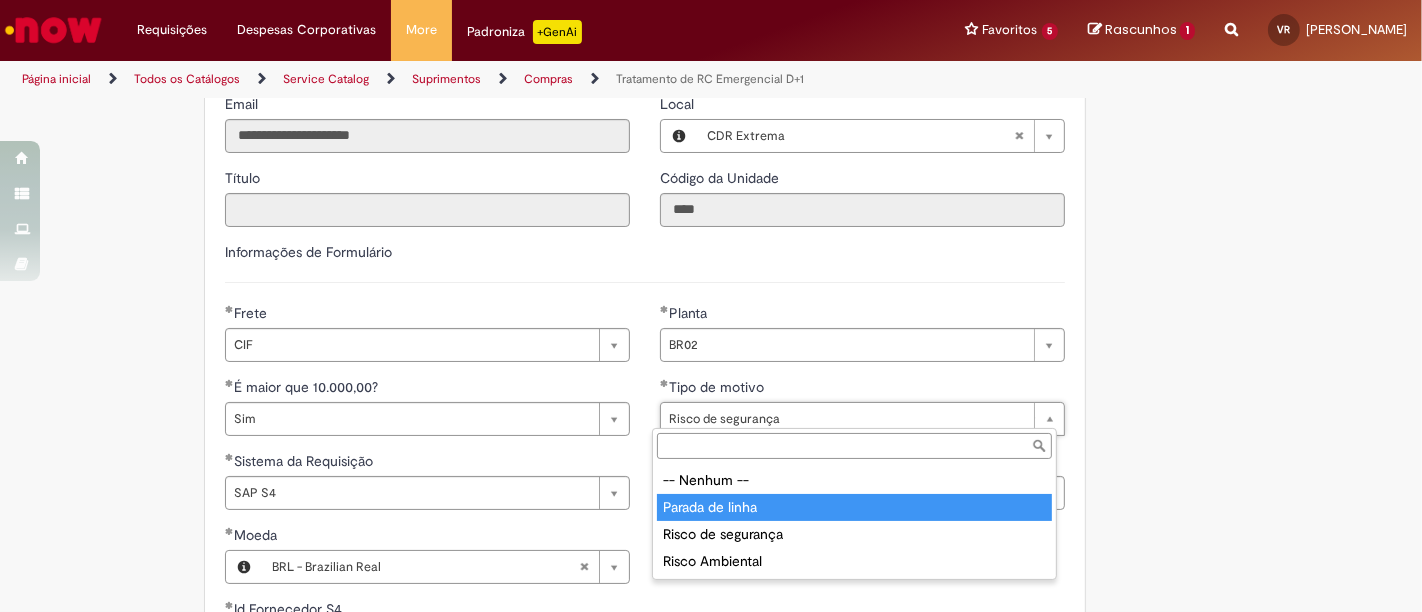 type on "**********" 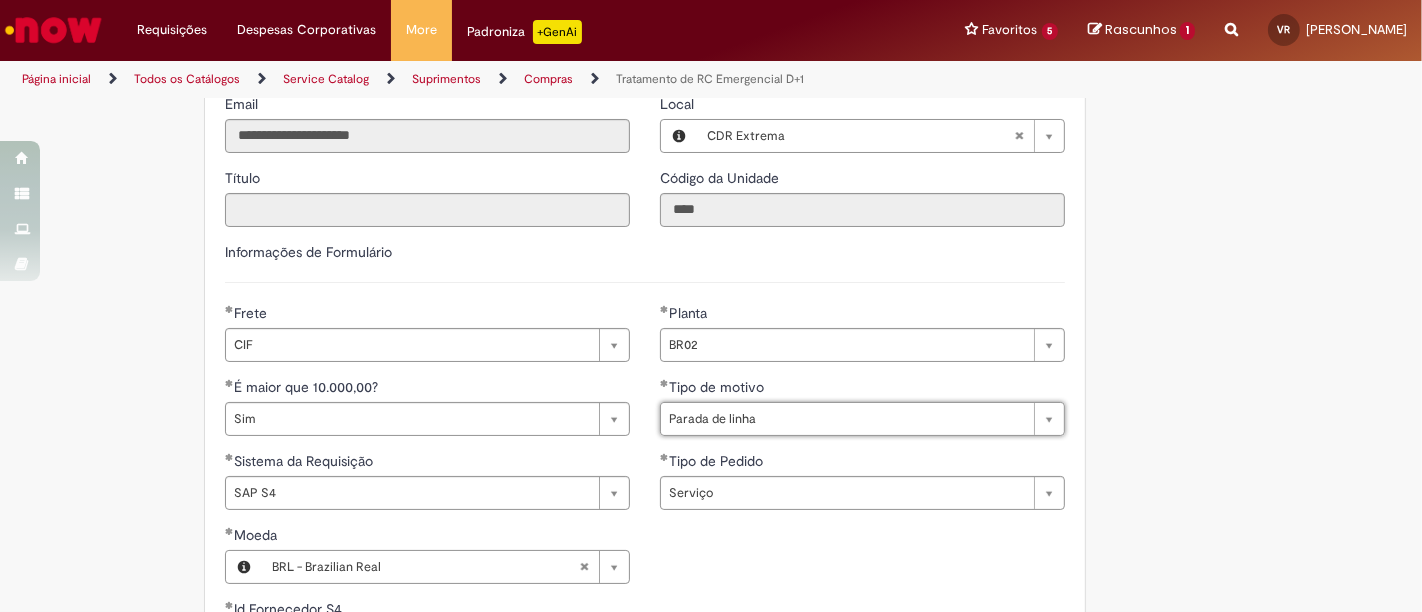 scroll, scrollTop: 0, scrollLeft: 94, axis: horizontal 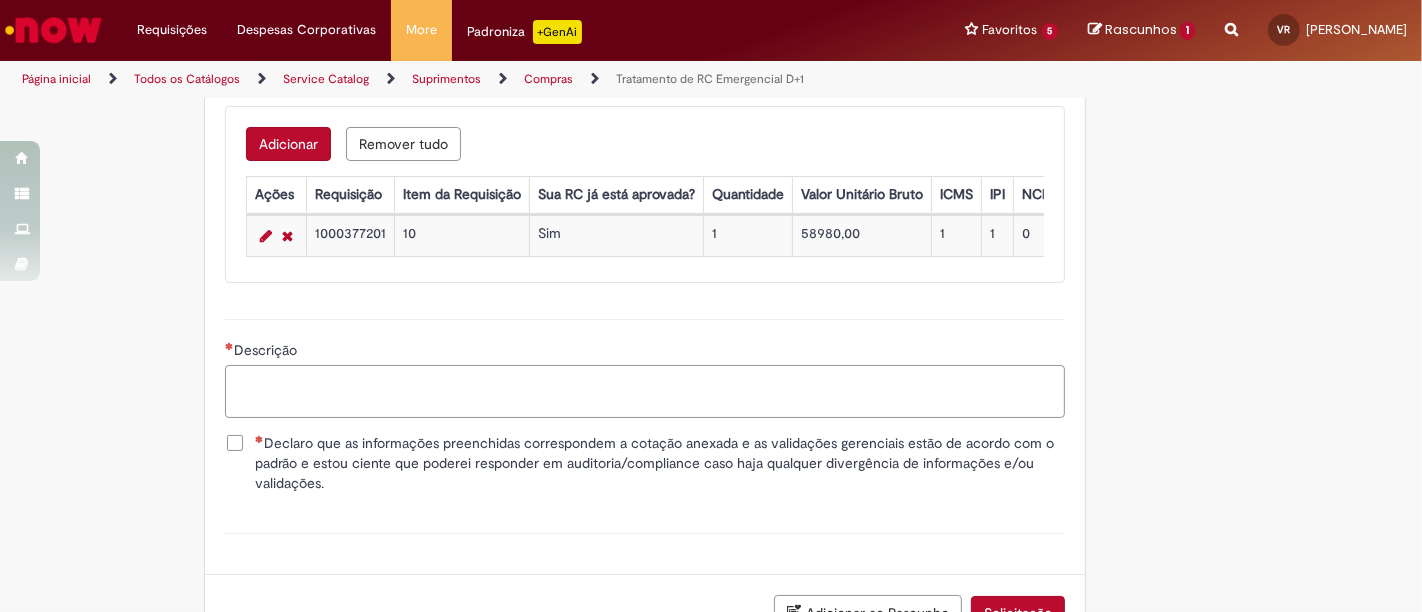 click on "Descrição" at bounding box center [645, 391] 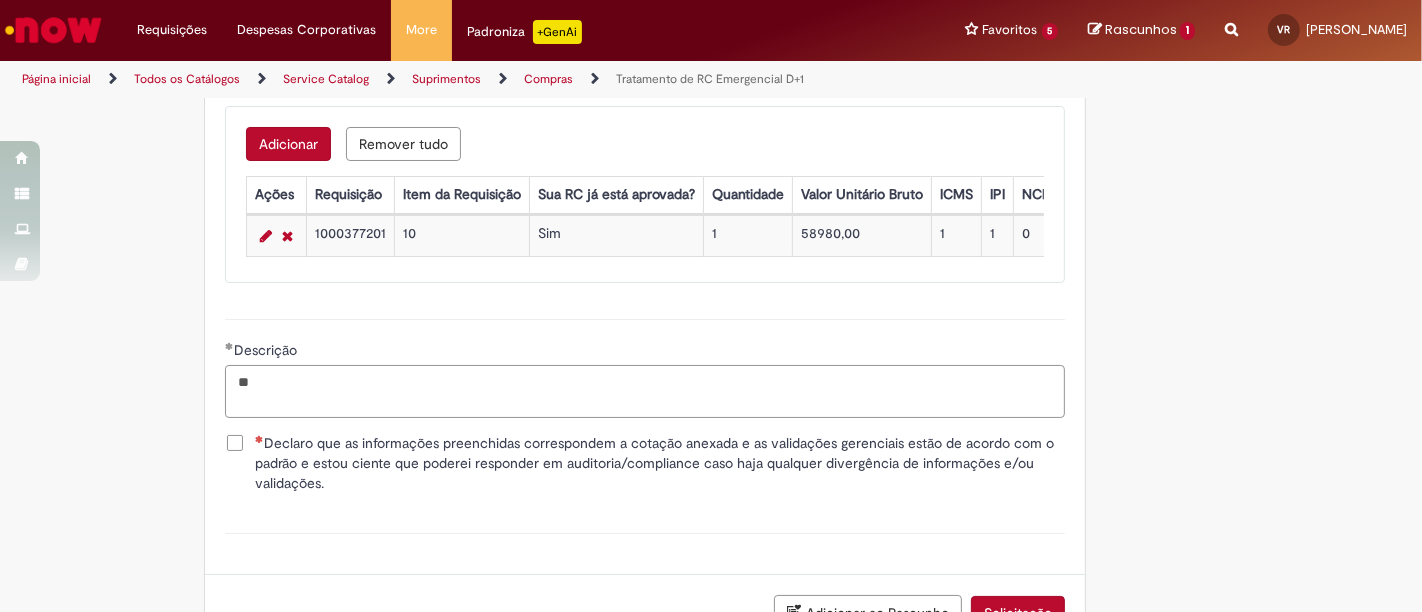 type on "*" 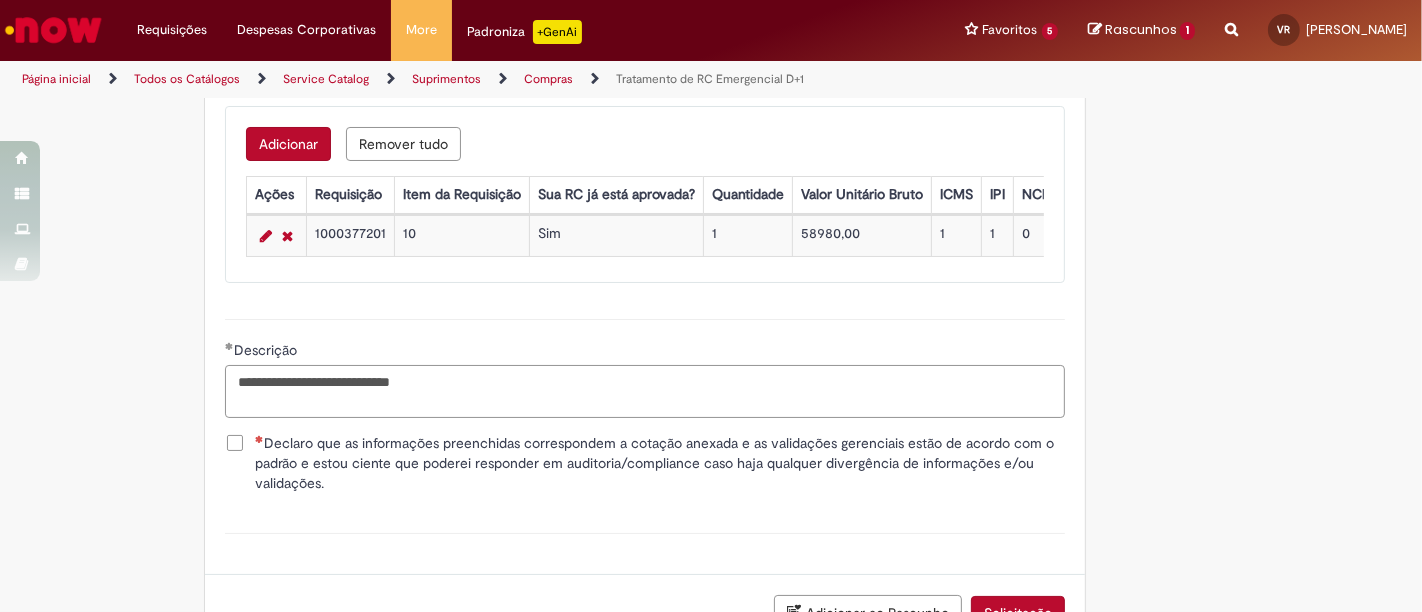 type on "**********" 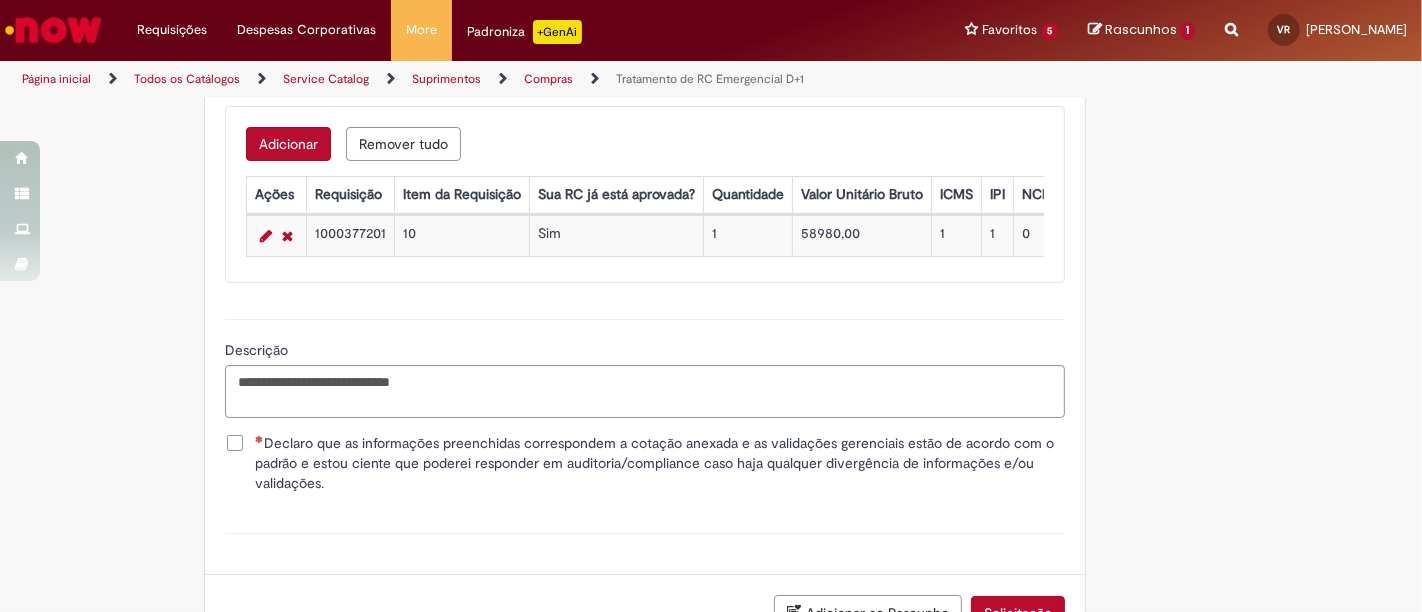 click on "Declaro que as informações preenchidas correspondem a cotação anexada e as validações gerenciais estão de acordo com o padrão e estou ciente que poderei responder em auditoria/compliance caso haja qualquer divergência de informações e/ou validações." at bounding box center (660, 463) 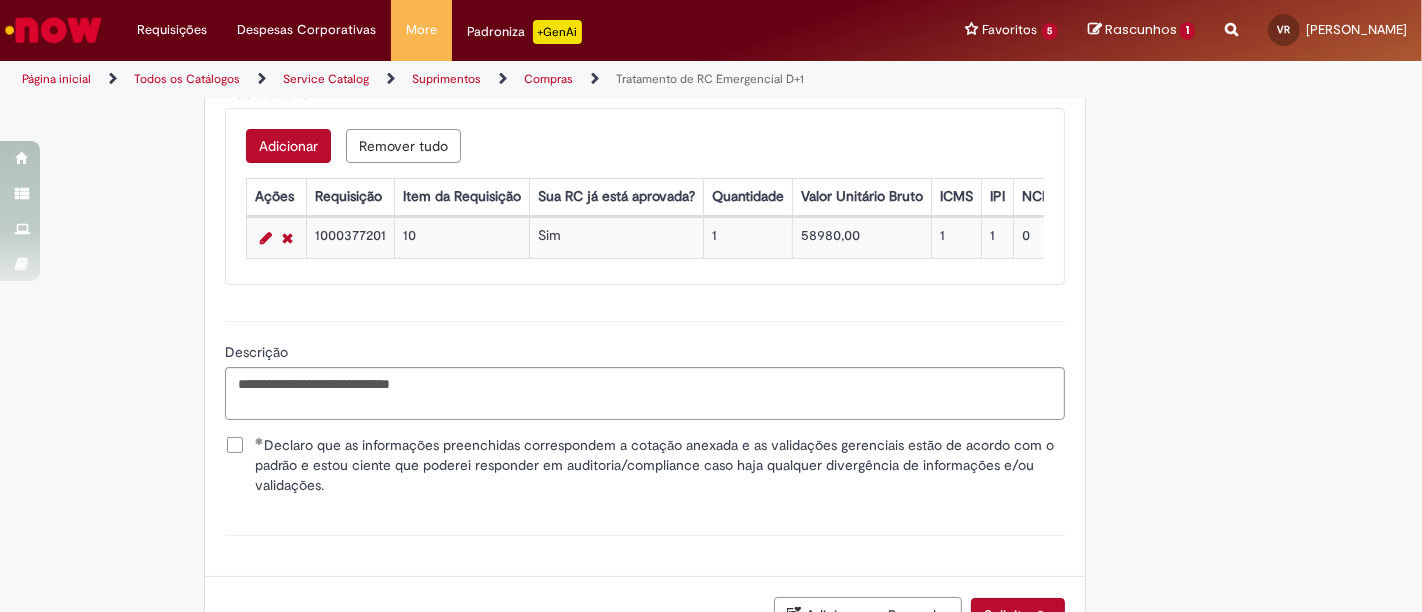 scroll, scrollTop: 1435, scrollLeft: 0, axis: vertical 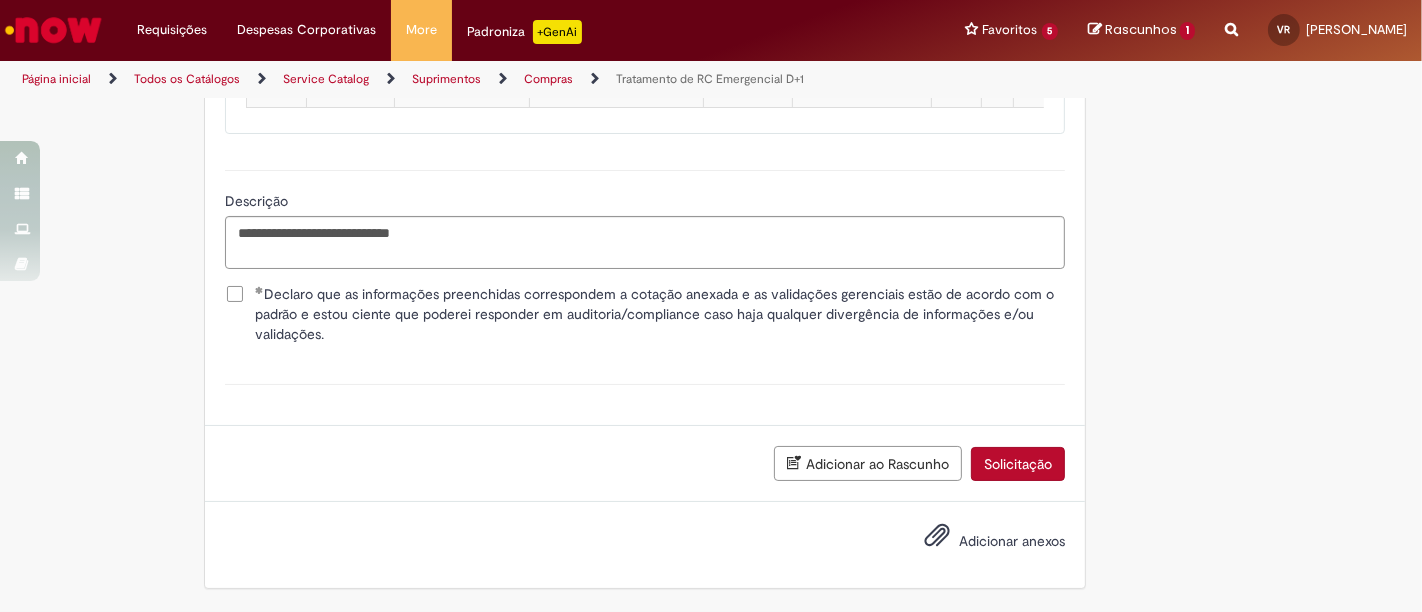 click at bounding box center [937, 536] 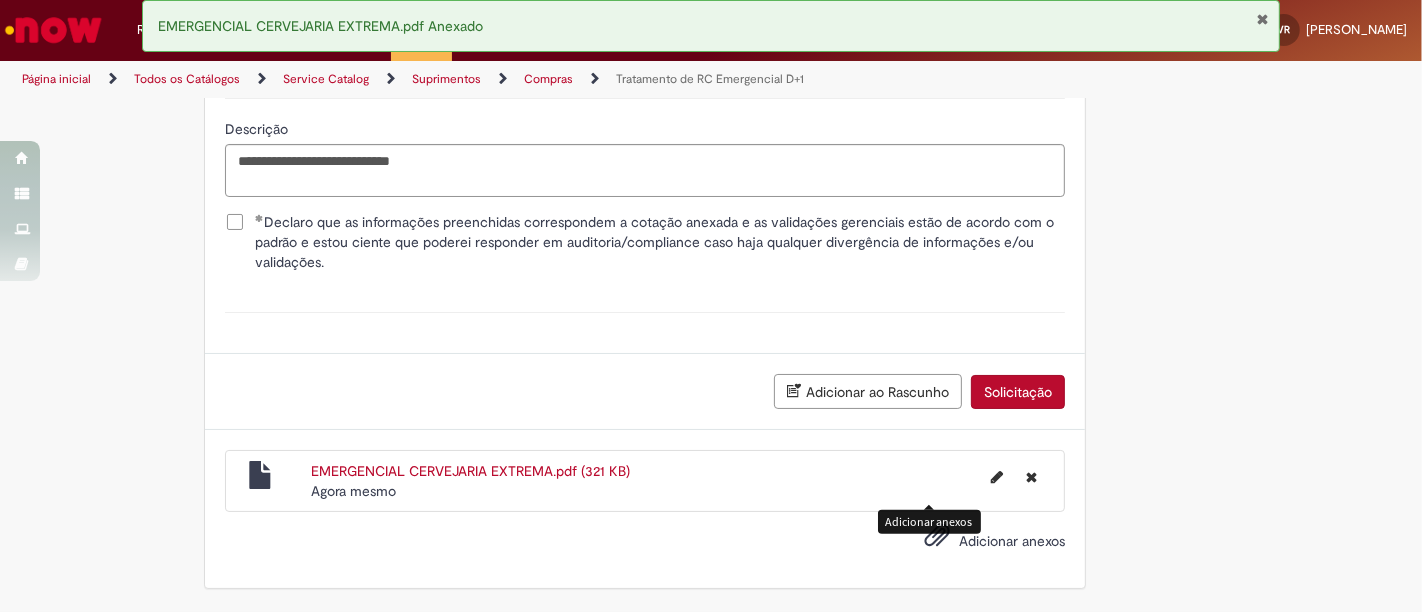 scroll, scrollTop: 1506, scrollLeft: 0, axis: vertical 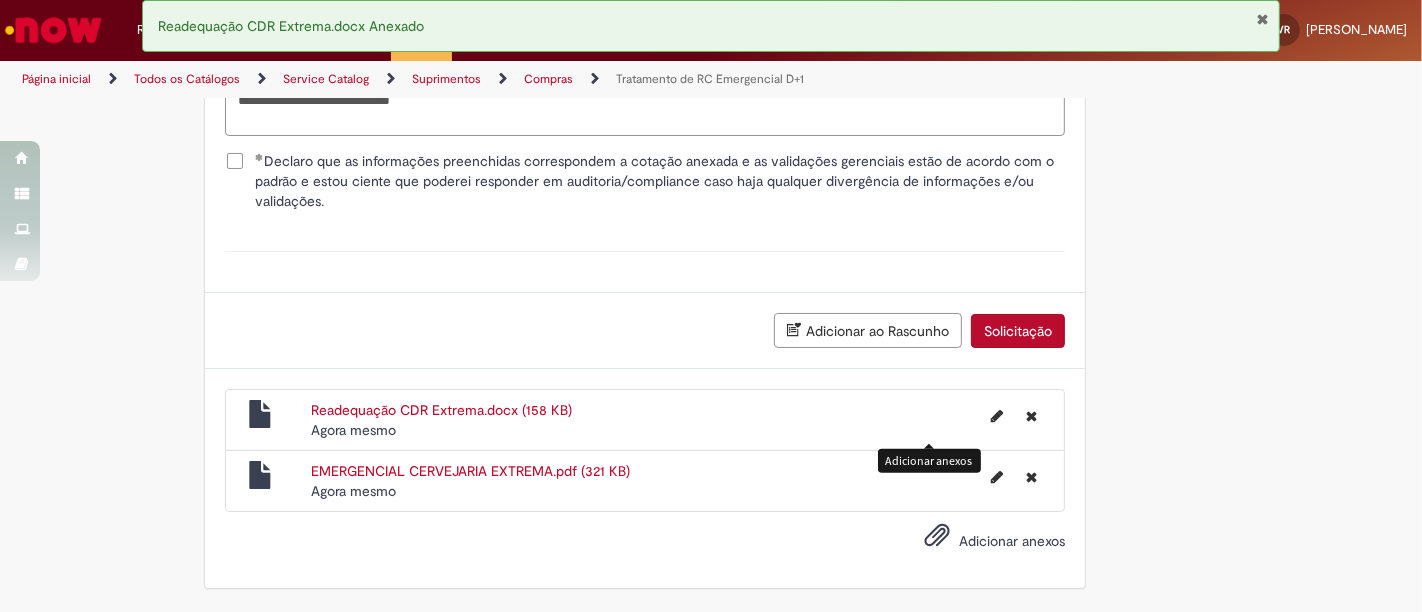 click on "Readequação CDR Extrema.docx (158 KB)" at bounding box center (441, 410) 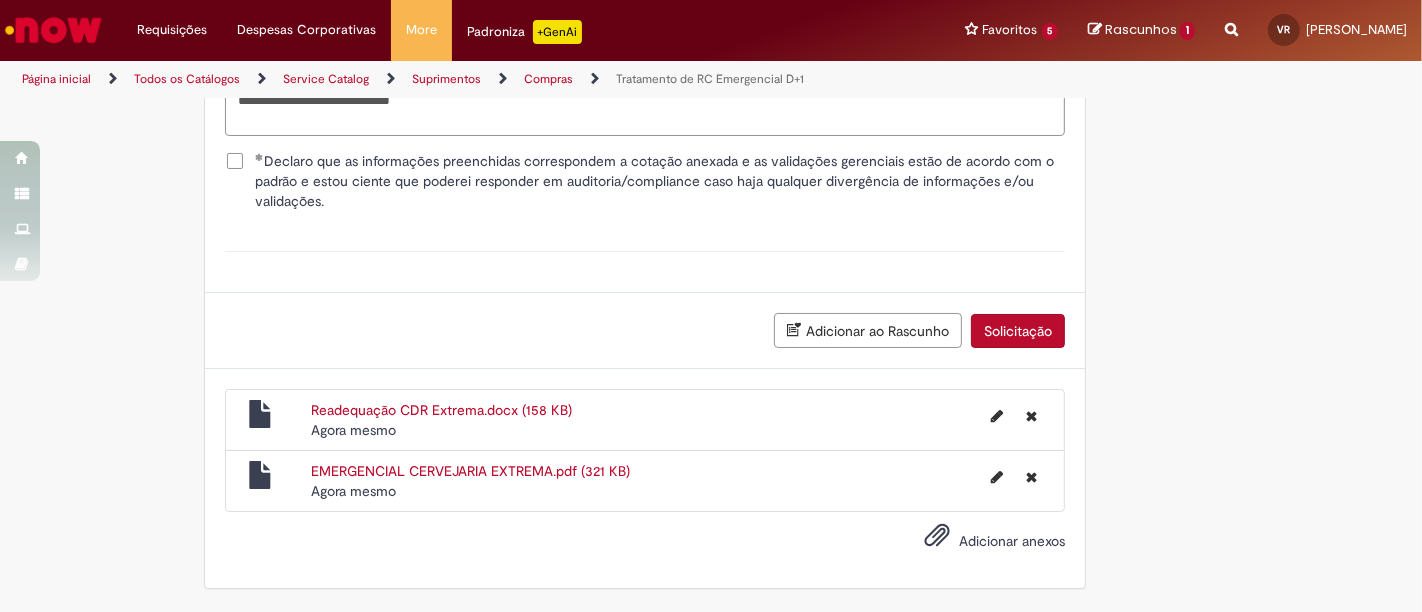 click on "Solicitação" at bounding box center (1018, 331) 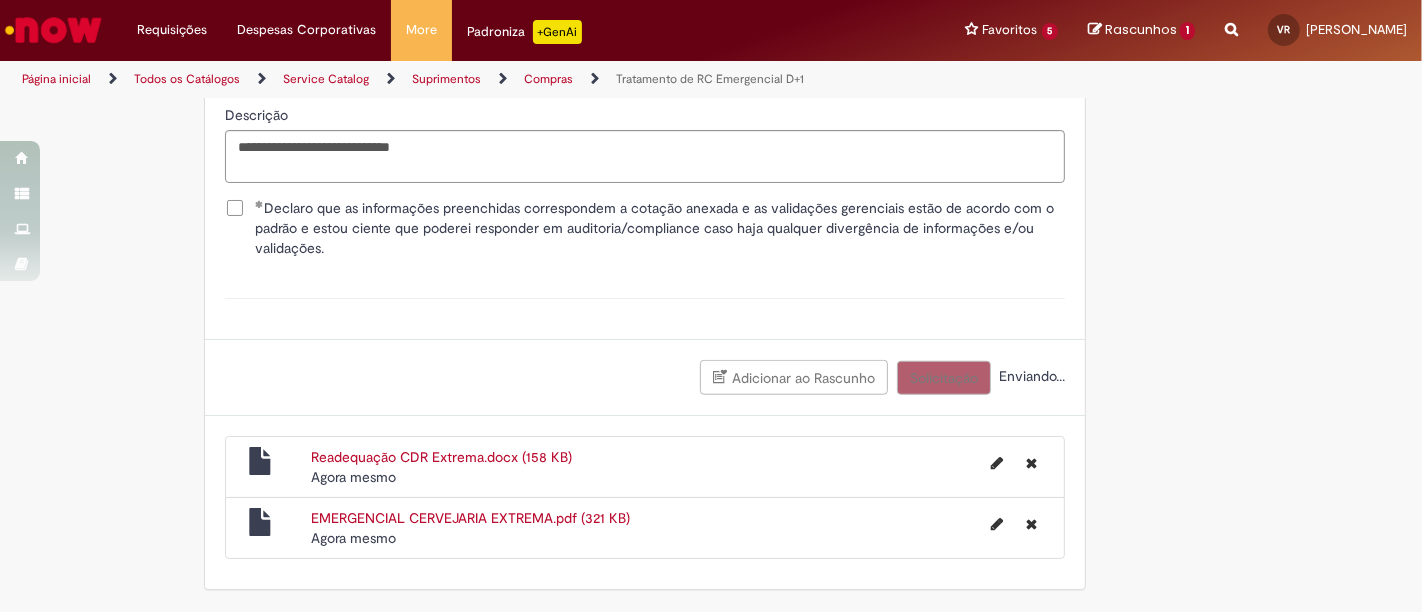 scroll, scrollTop: 1521, scrollLeft: 0, axis: vertical 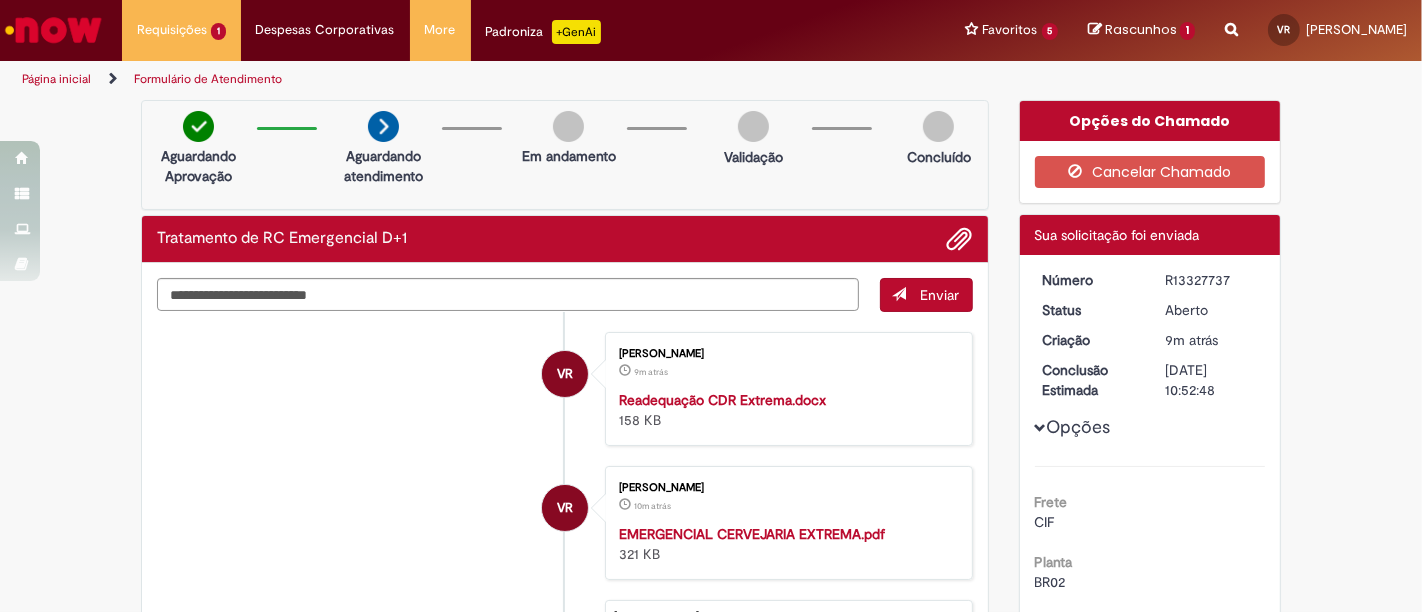 click on "Aguardando Aprovação
Aguardando atendimento
Em andamento
Validação
Concluído" at bounding box center (565, 155) 